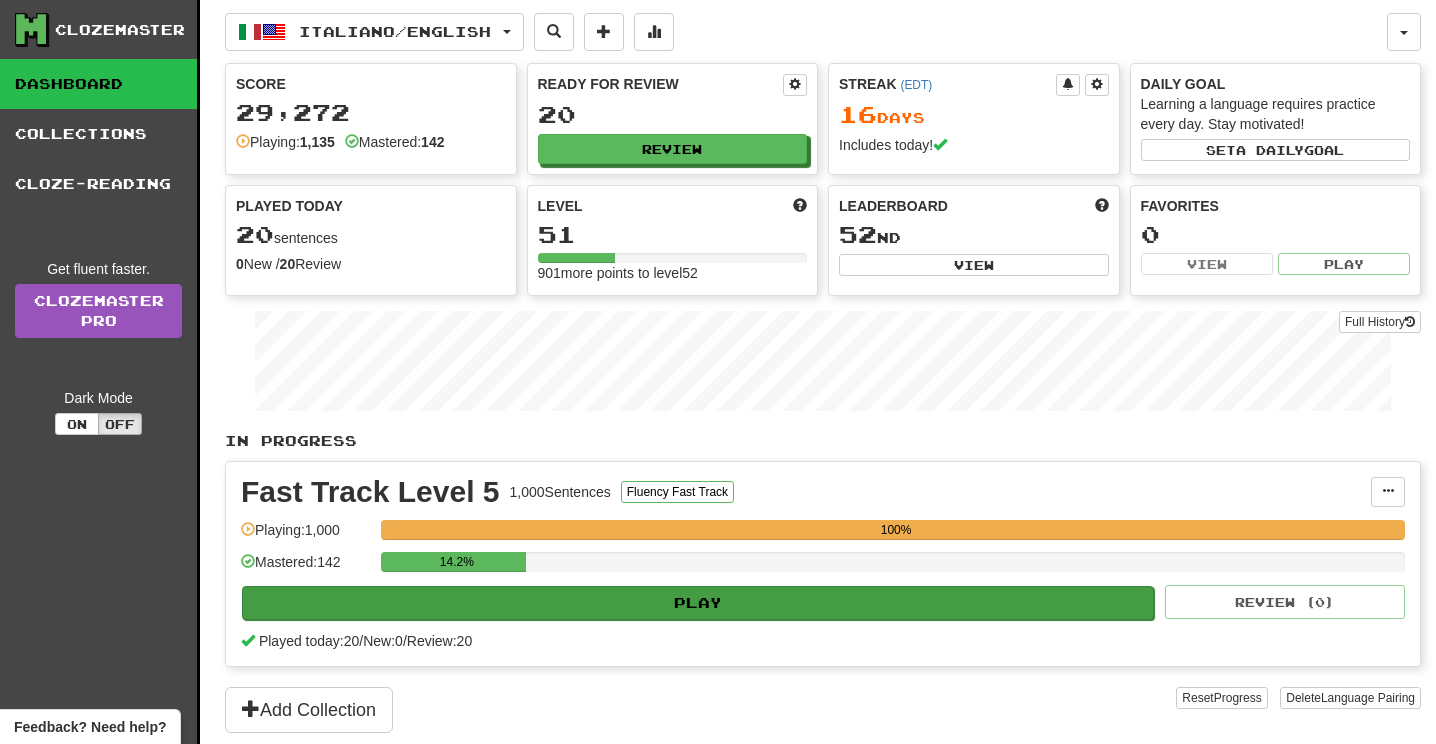 scroll, scrollTop: 0, scrollLeft: 0, axis: both 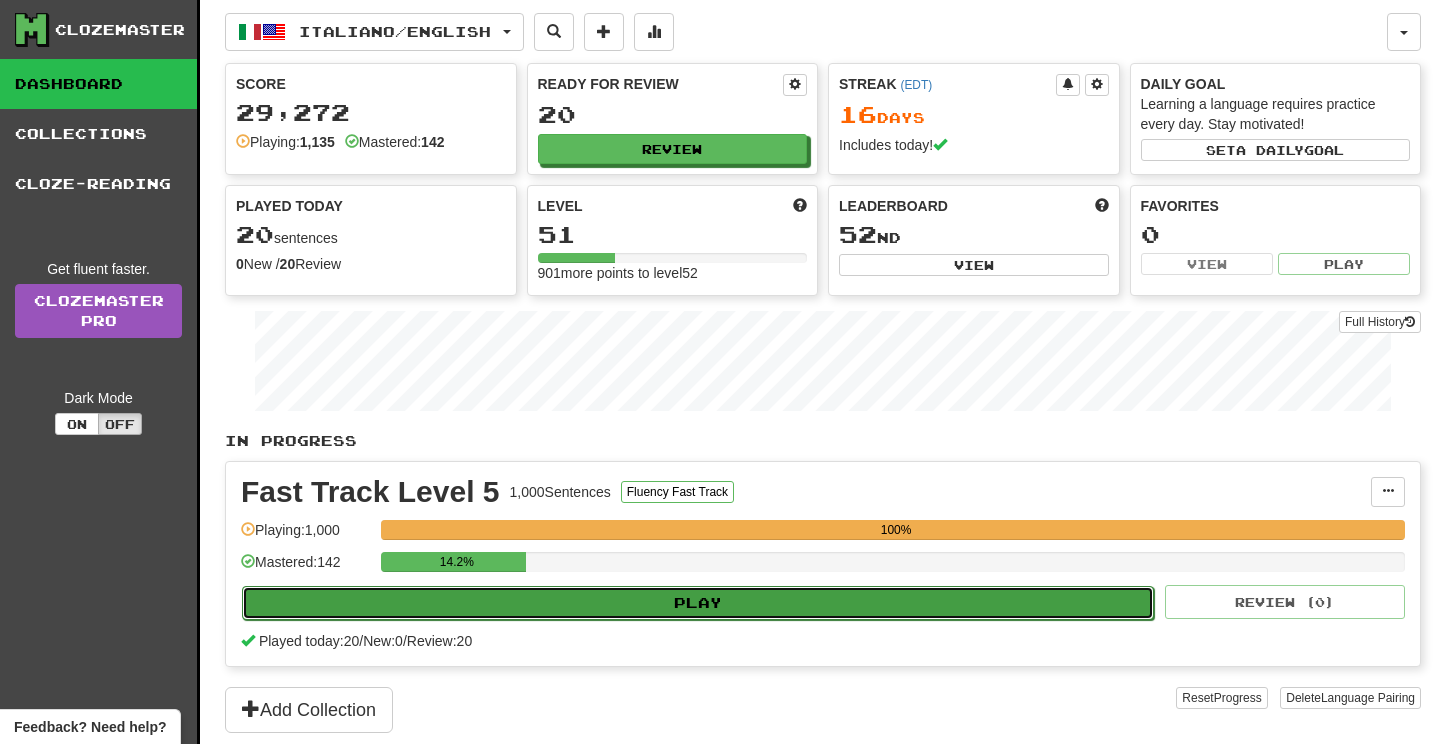 click on "Play" at bounding box center [698, 603] 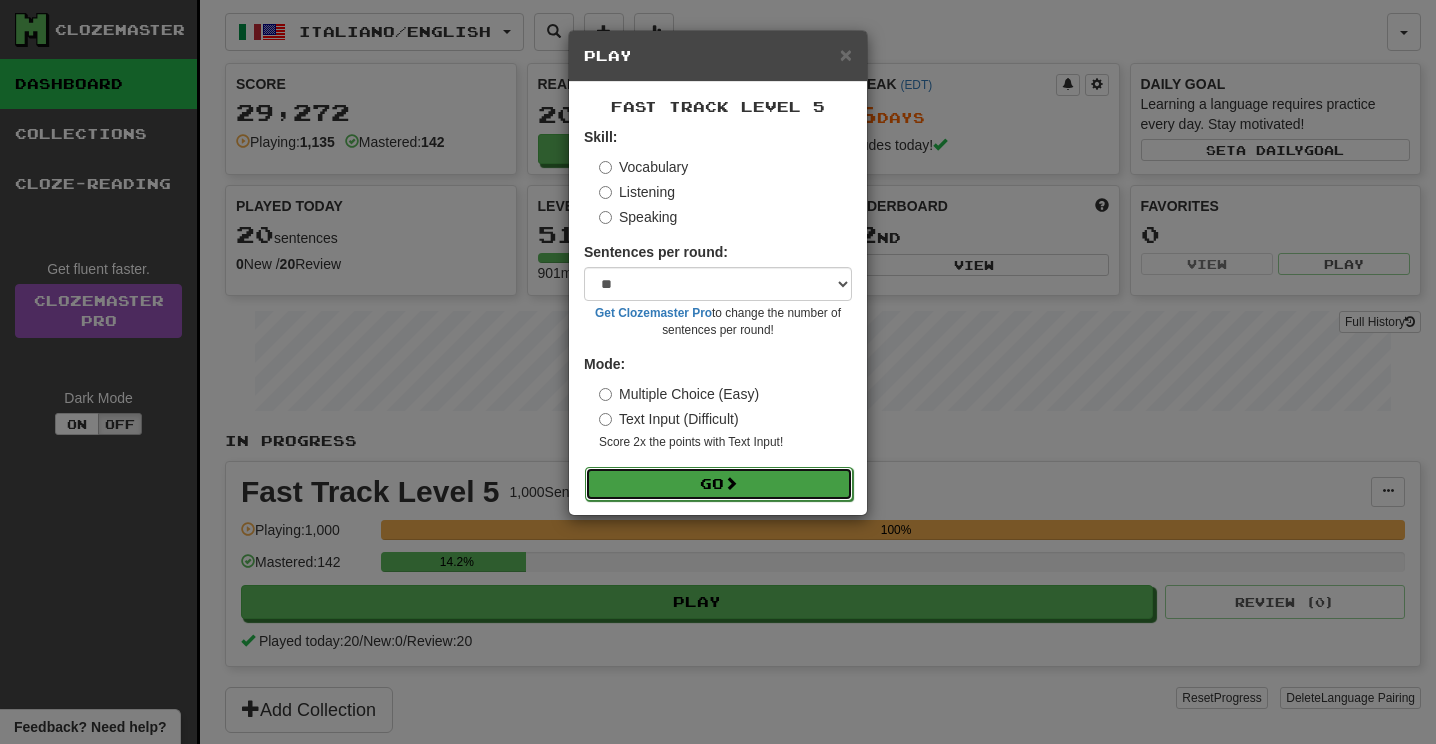 click on "Go" at bounding box center [719, 484] 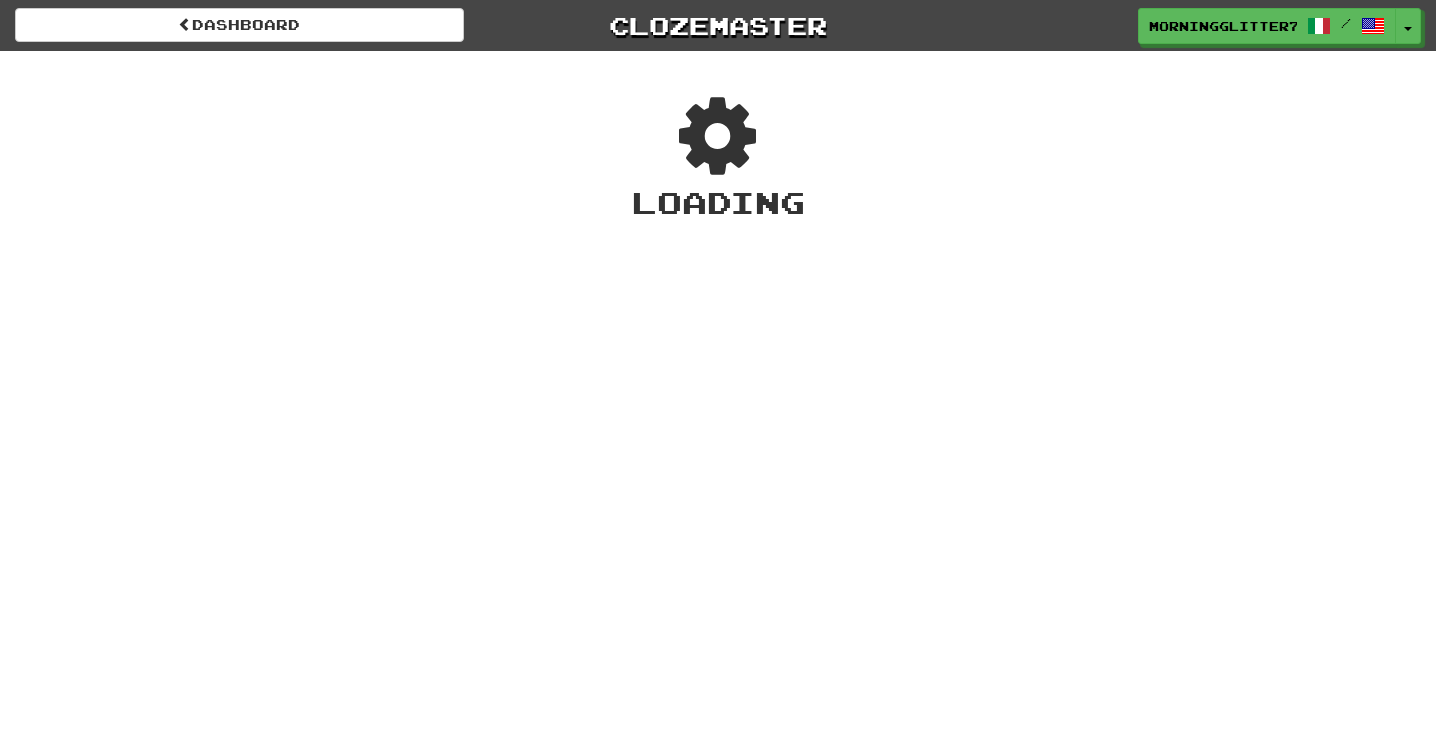 scroll, scrollTop: 0, scrollLeft: 0, axis: both 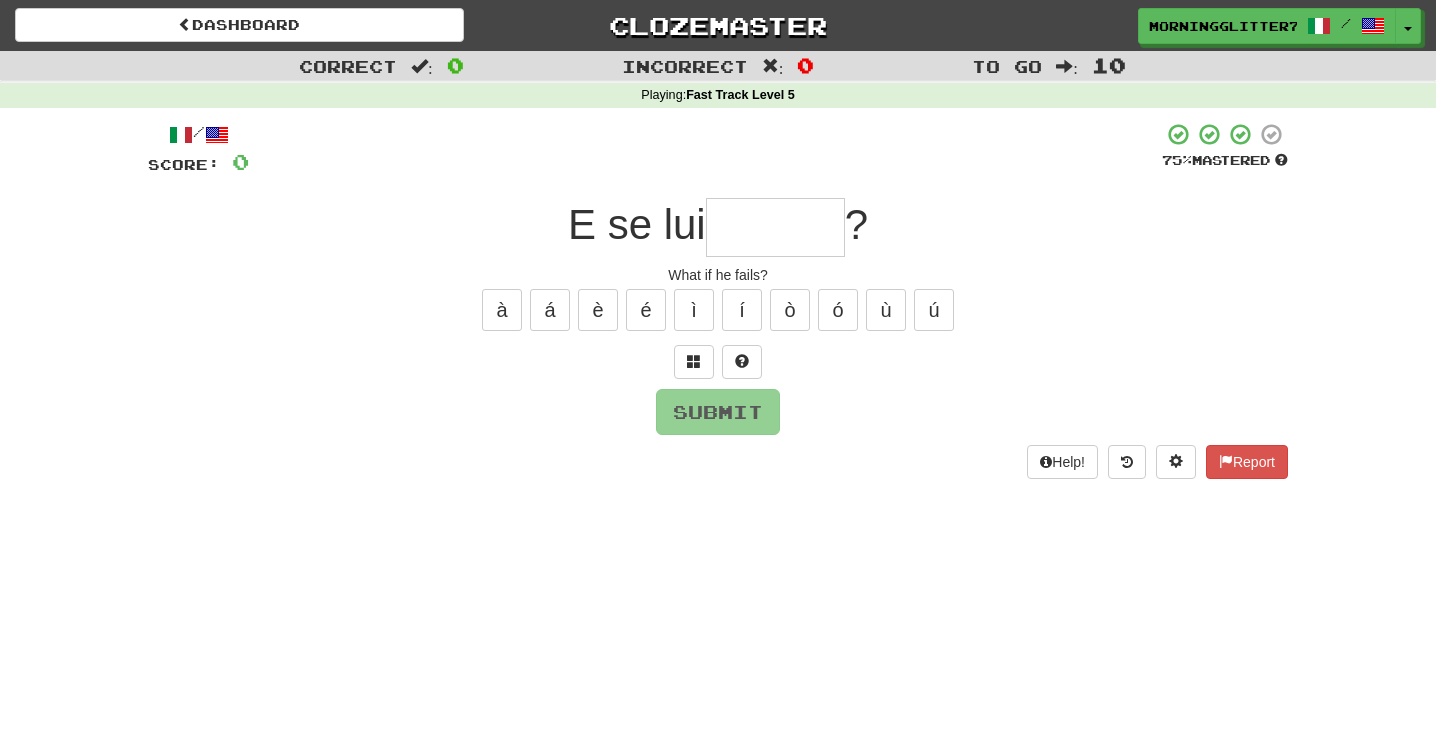 type on "*" 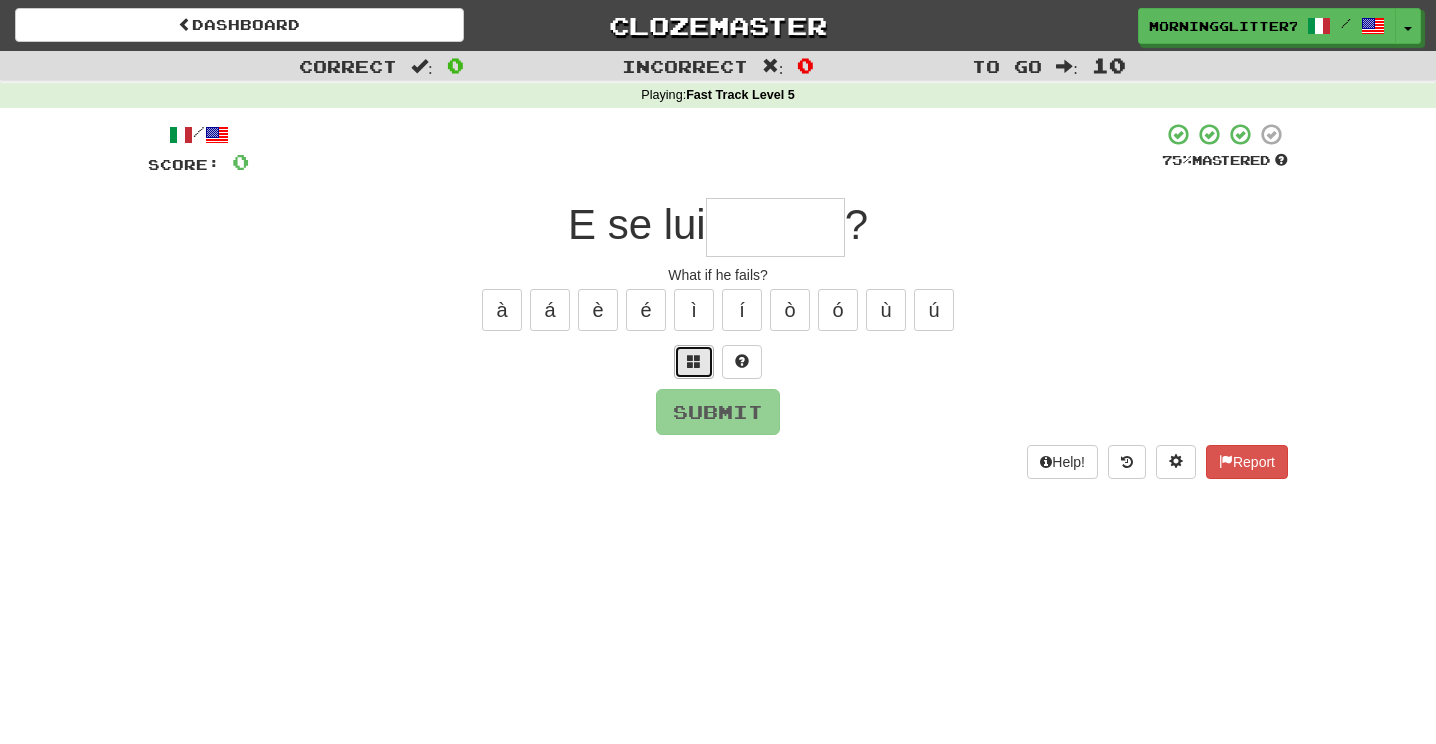 click at bounding box center [694, 361] 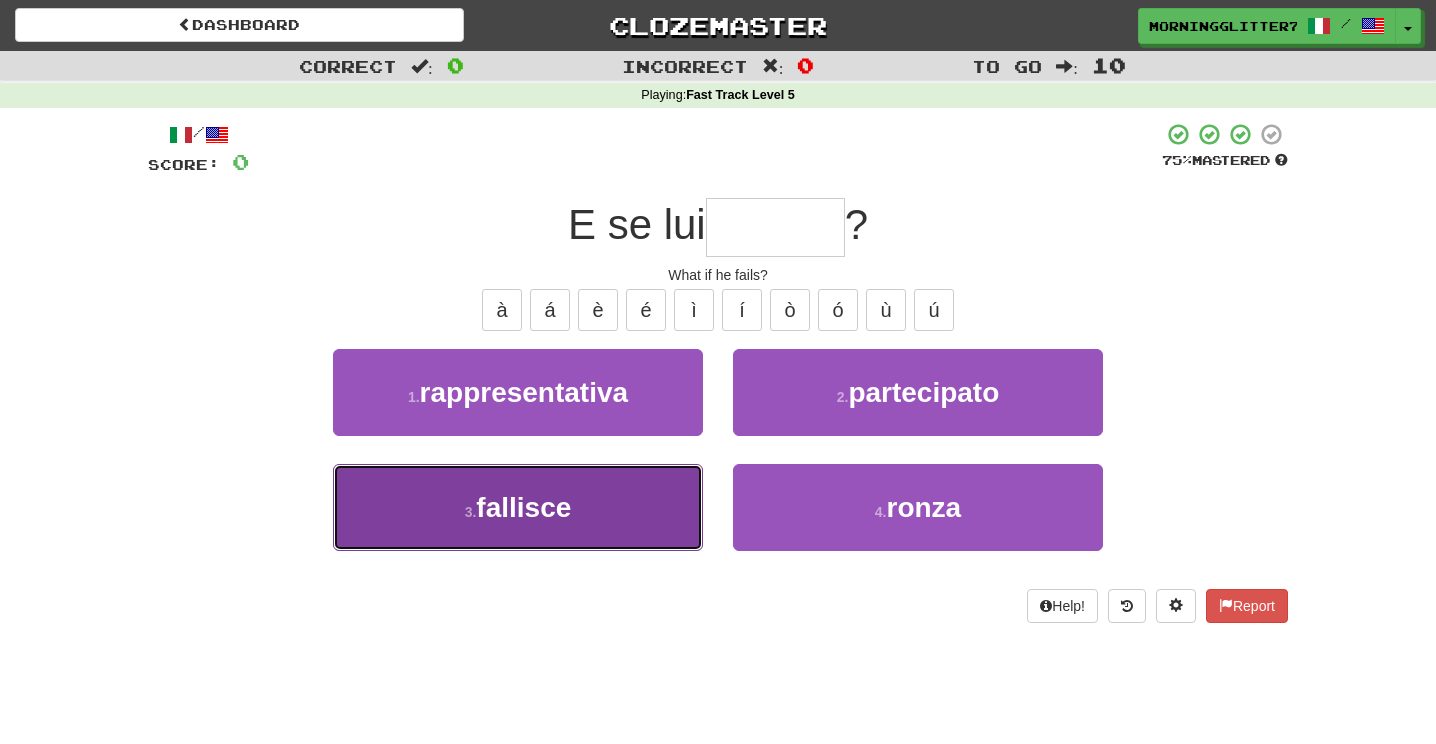 click on "fallisce" at bounding box center (523, 507) 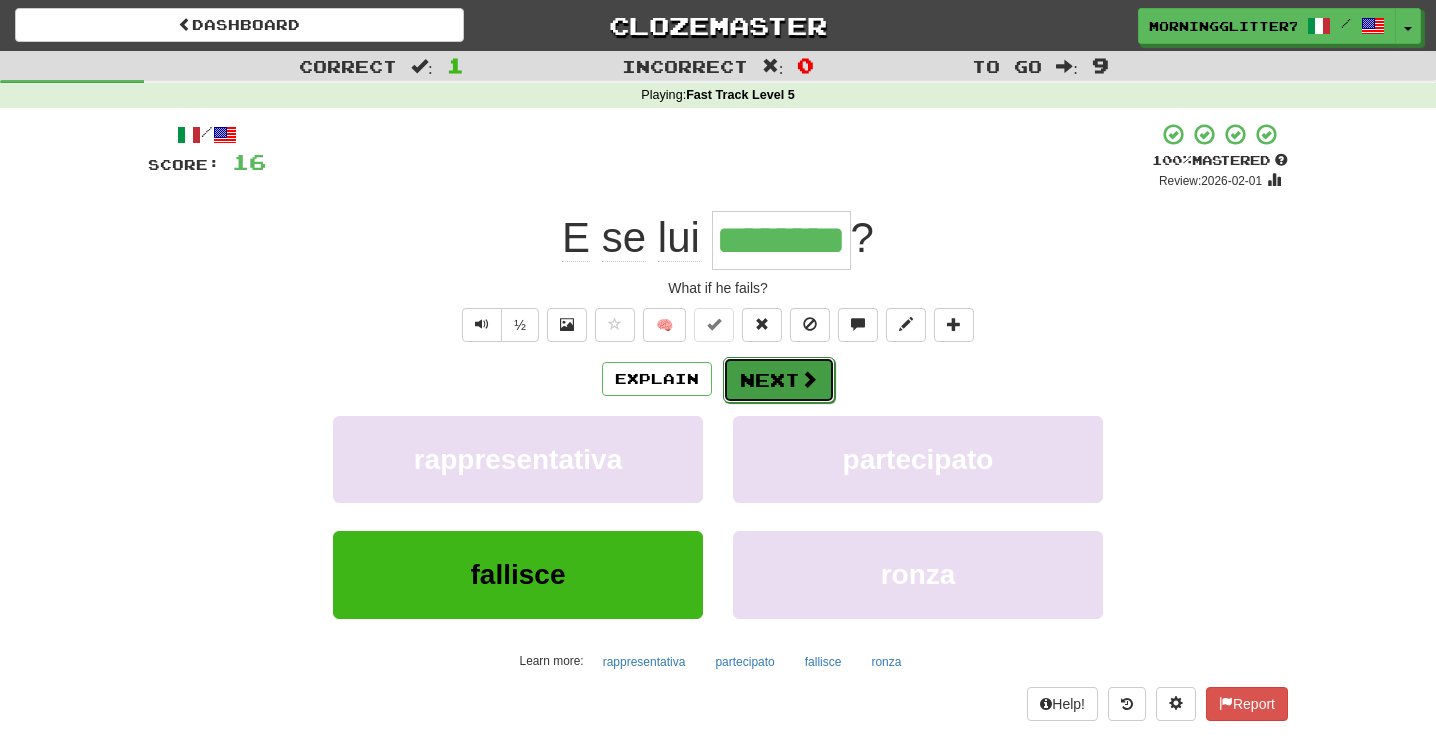 click on "Next" at bounding box center [779, 380] 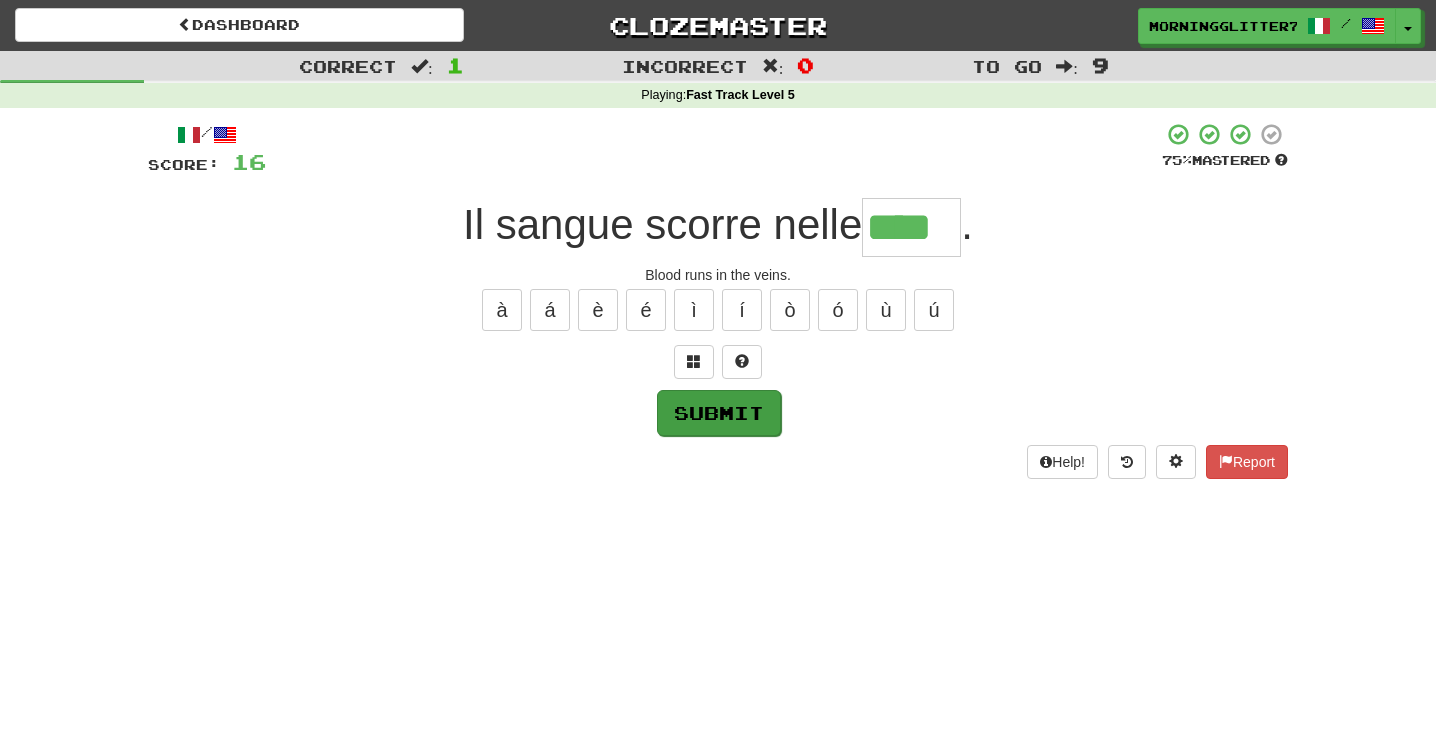 type on "****" 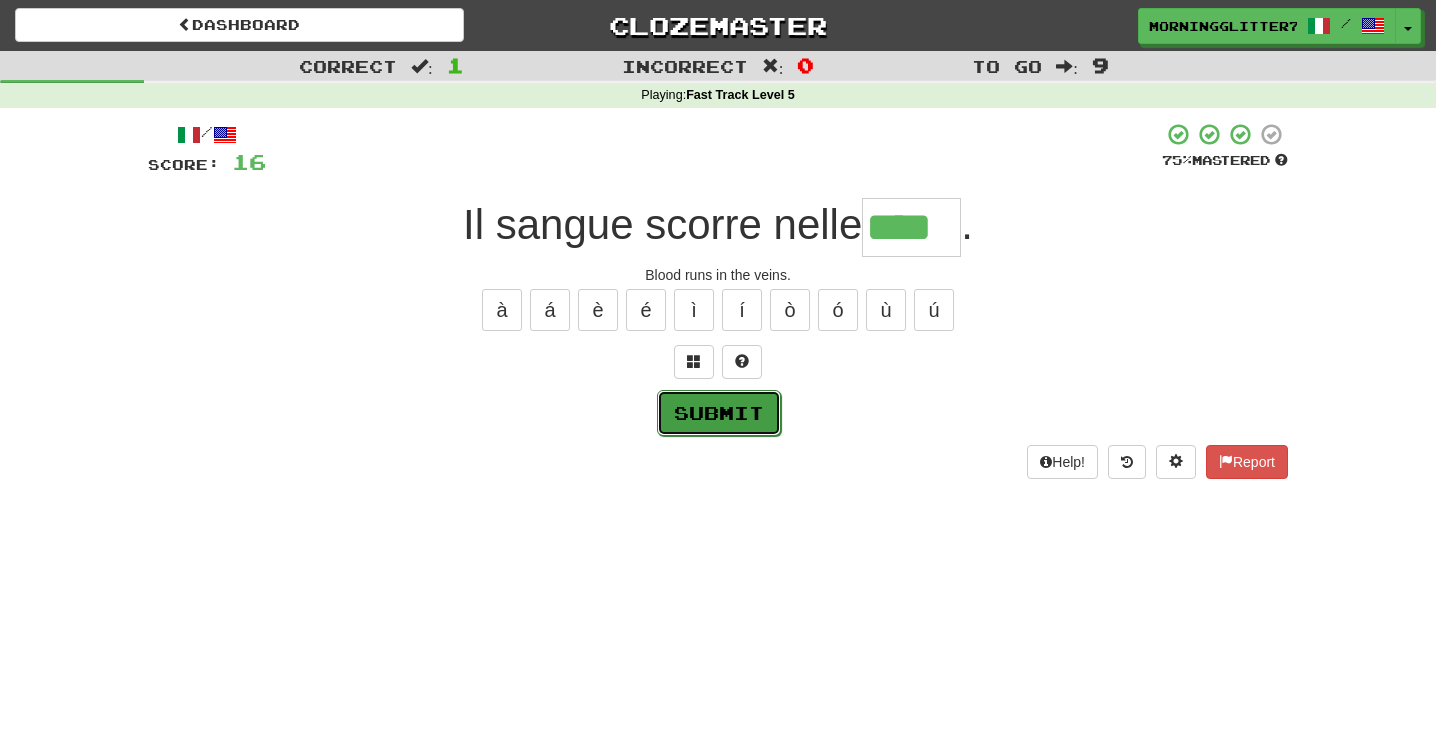 click on "Submit" at bounding box center (719, 413) 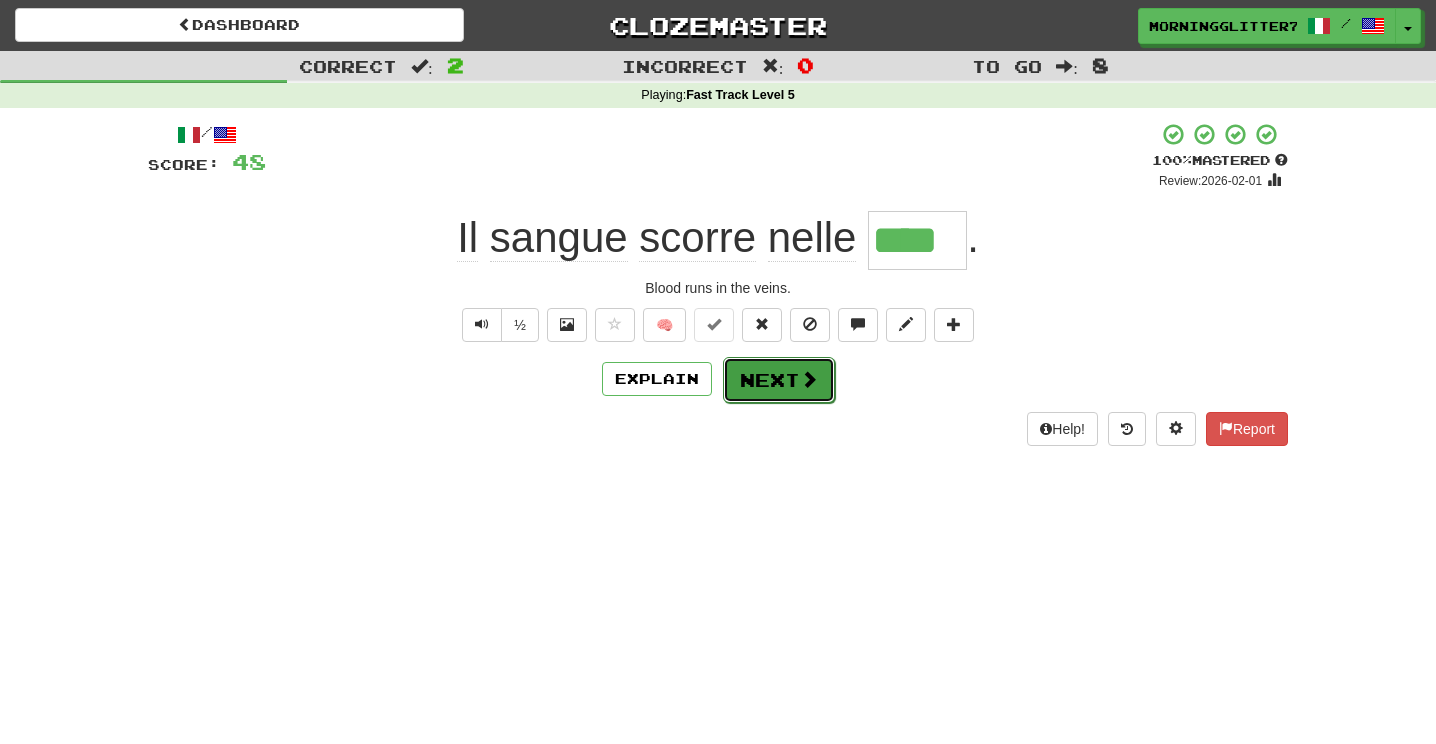 click on "Next" at bounding box center (779, 380) 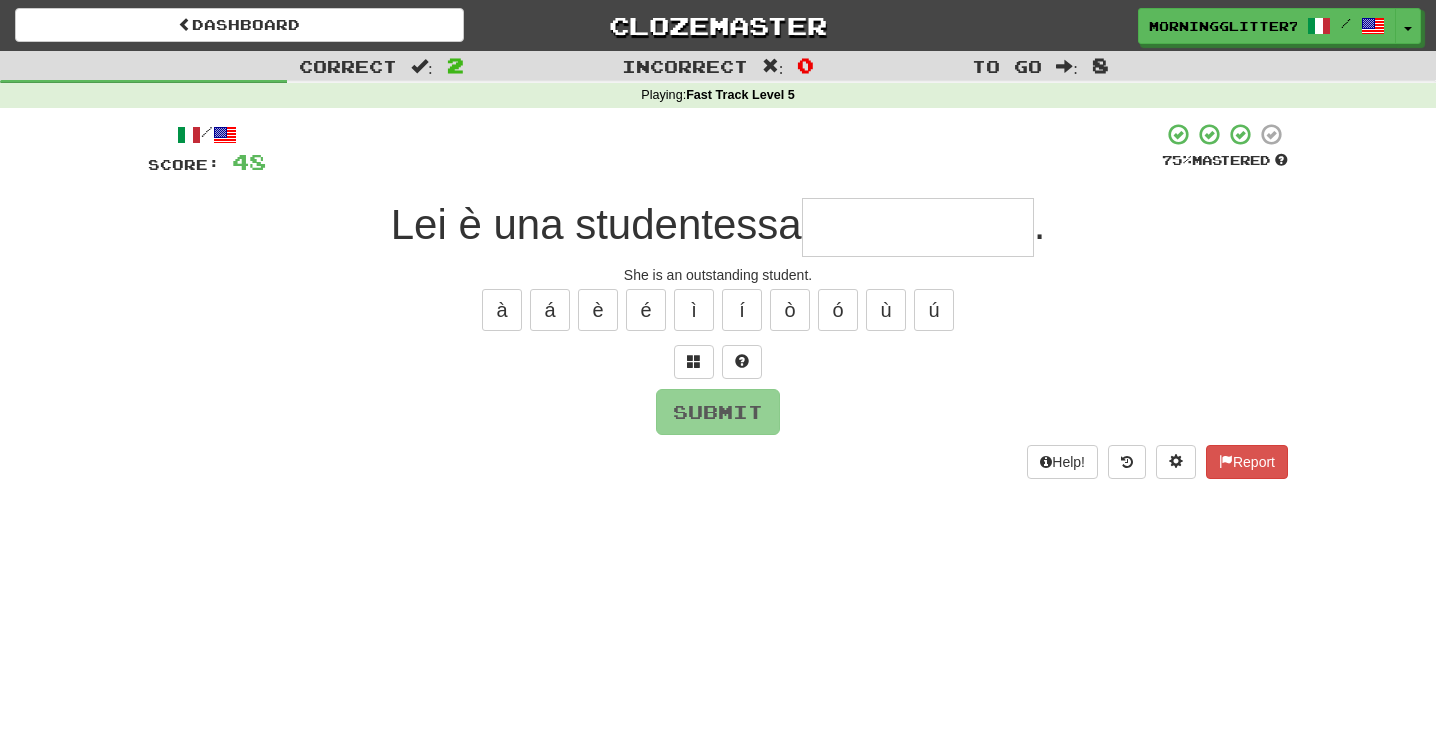 type on "*" 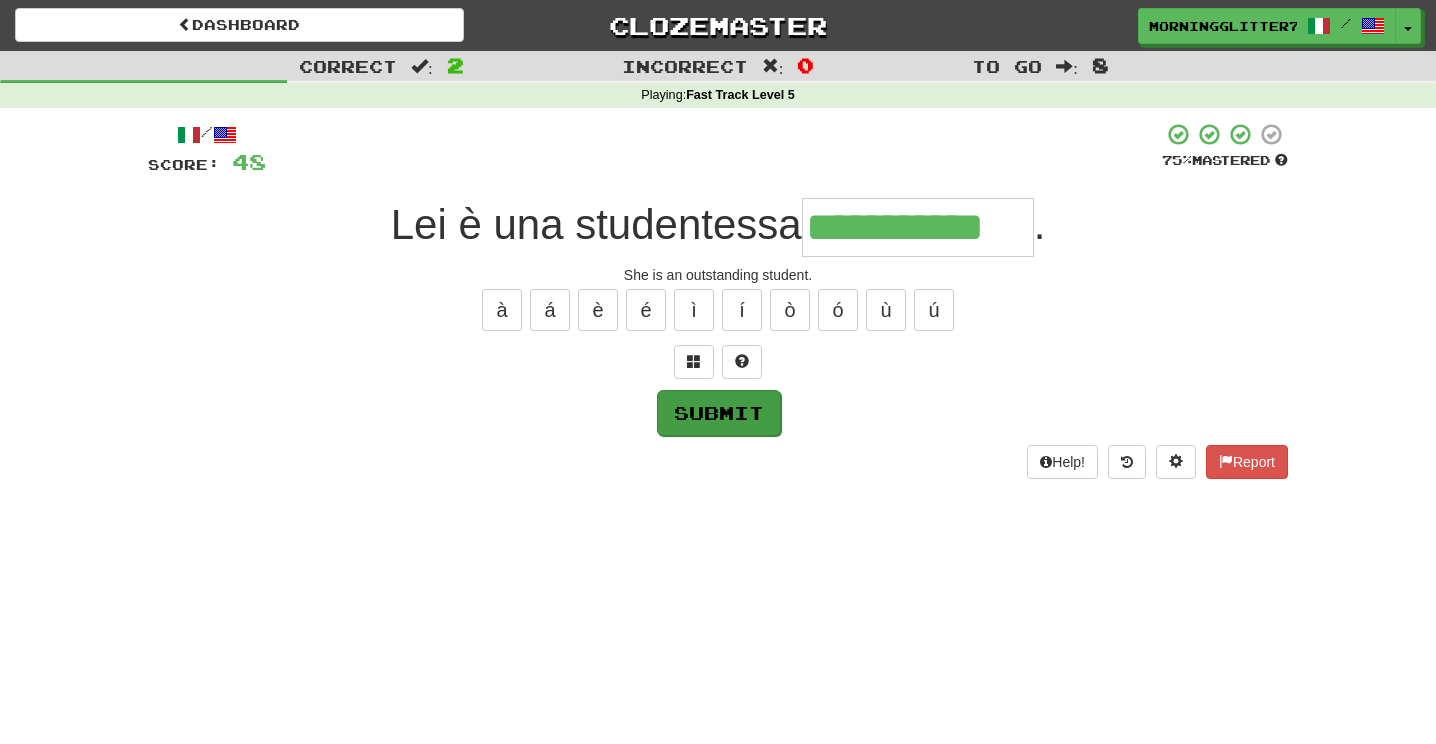 type on "**********" 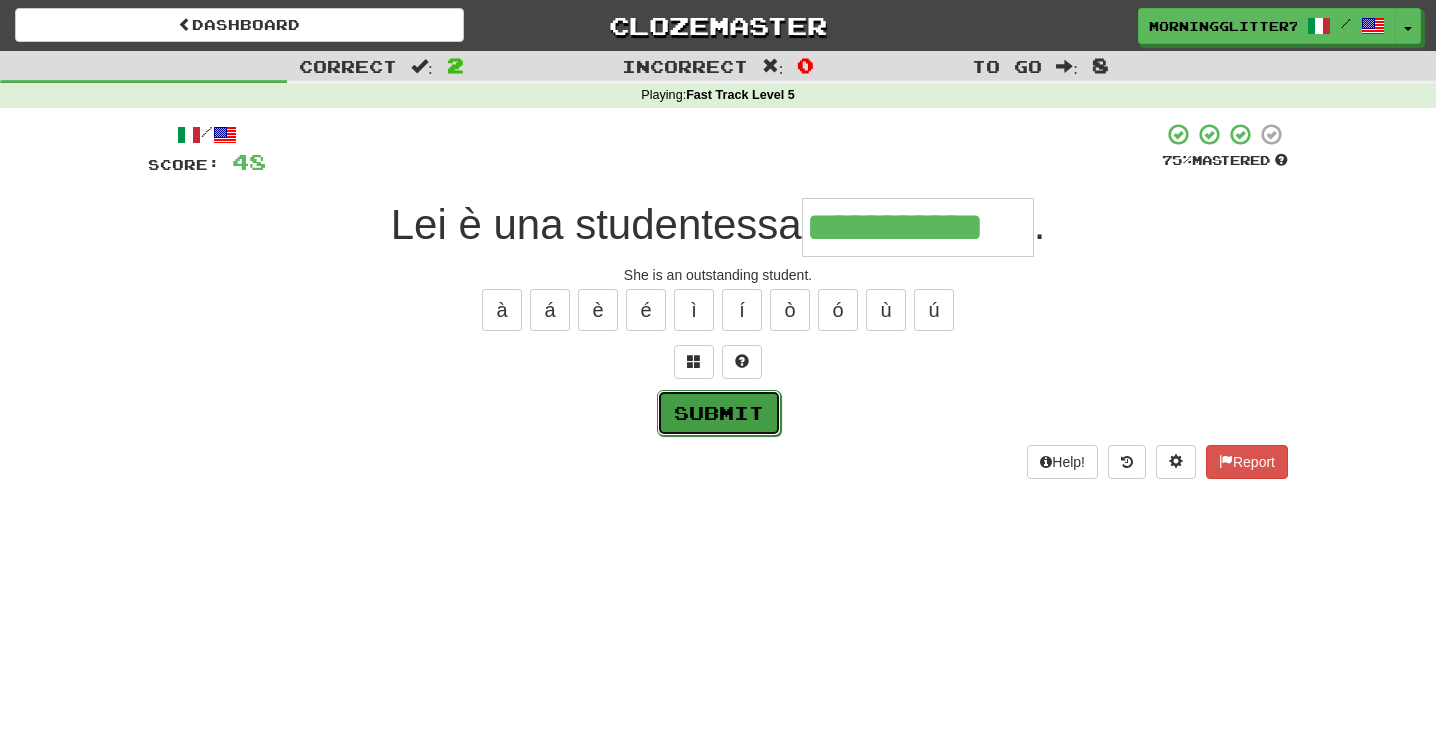 click on "Submit" at bounding box center [719, 413] 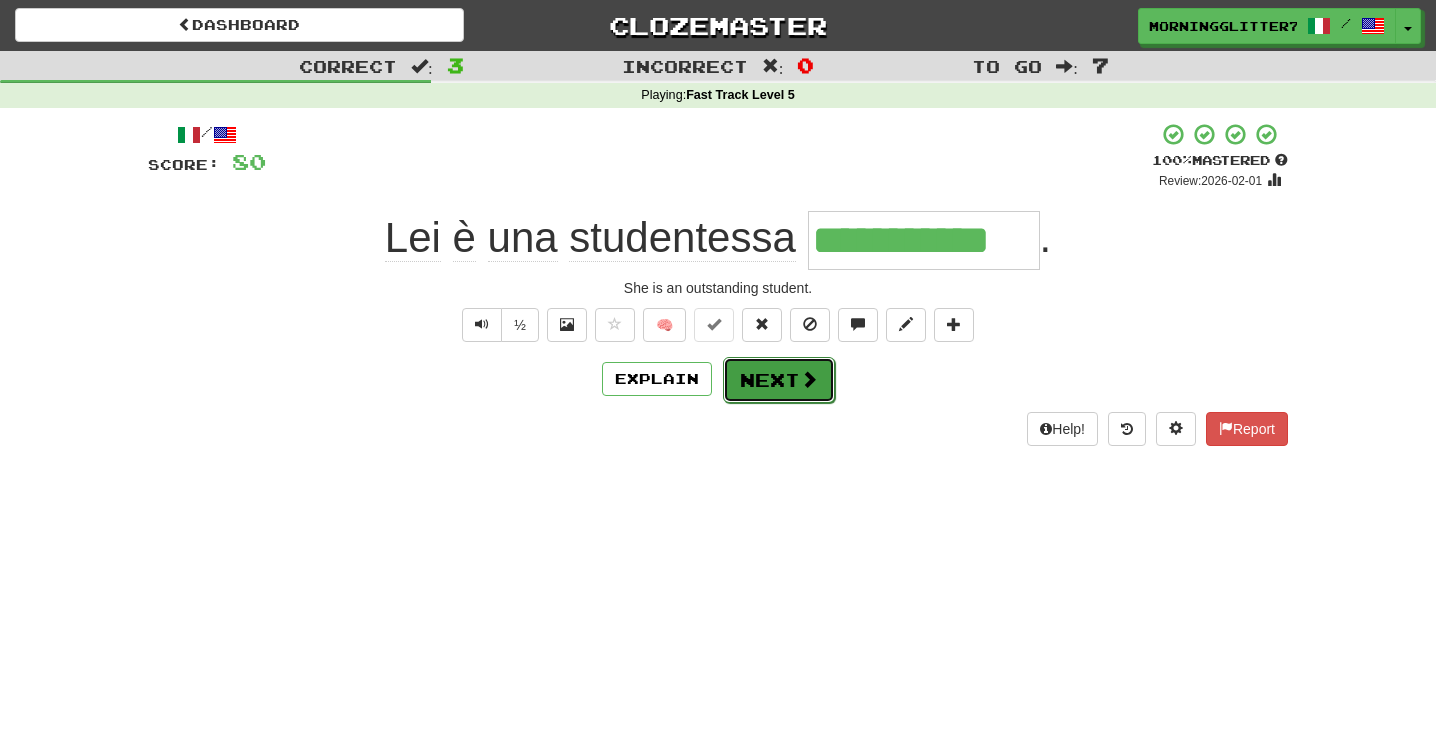 click on "Next" at bounding box center (779, 380) 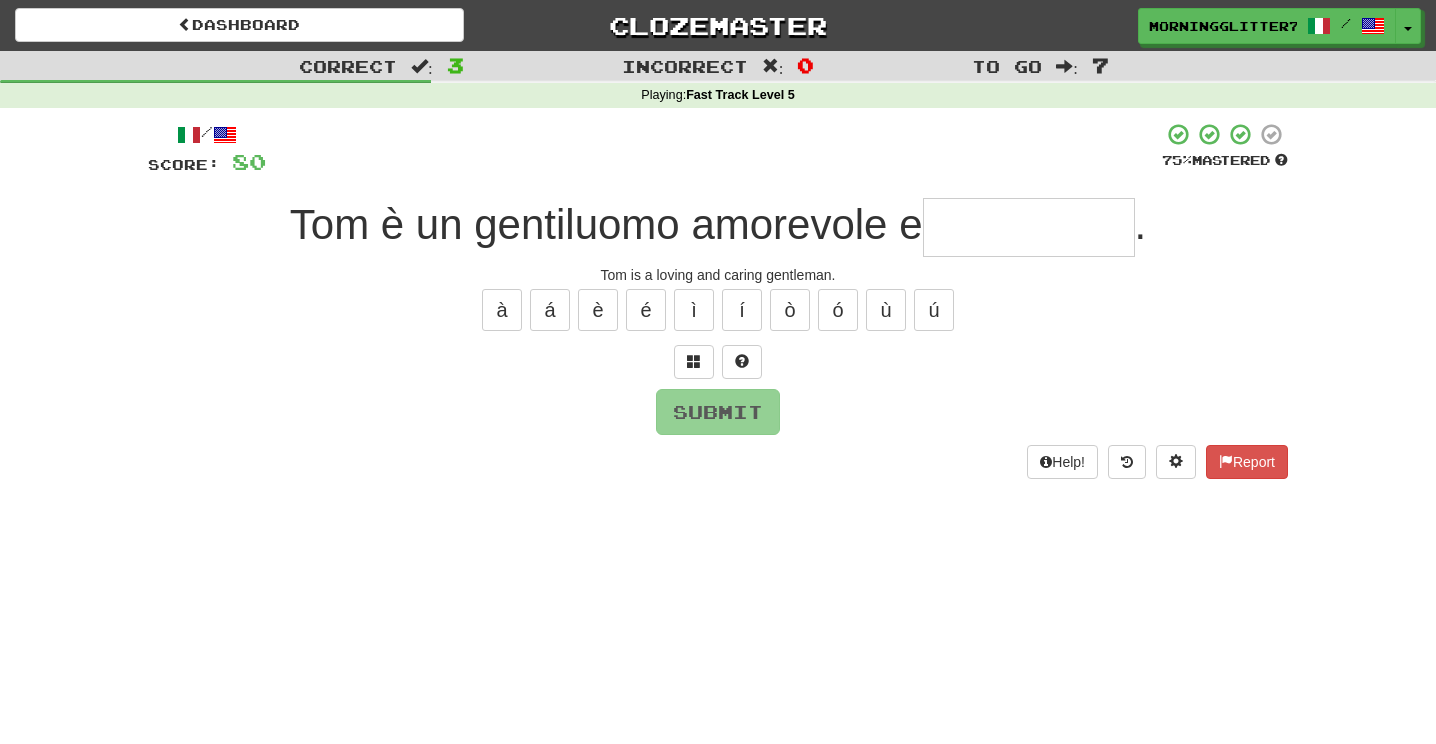 type on "*" 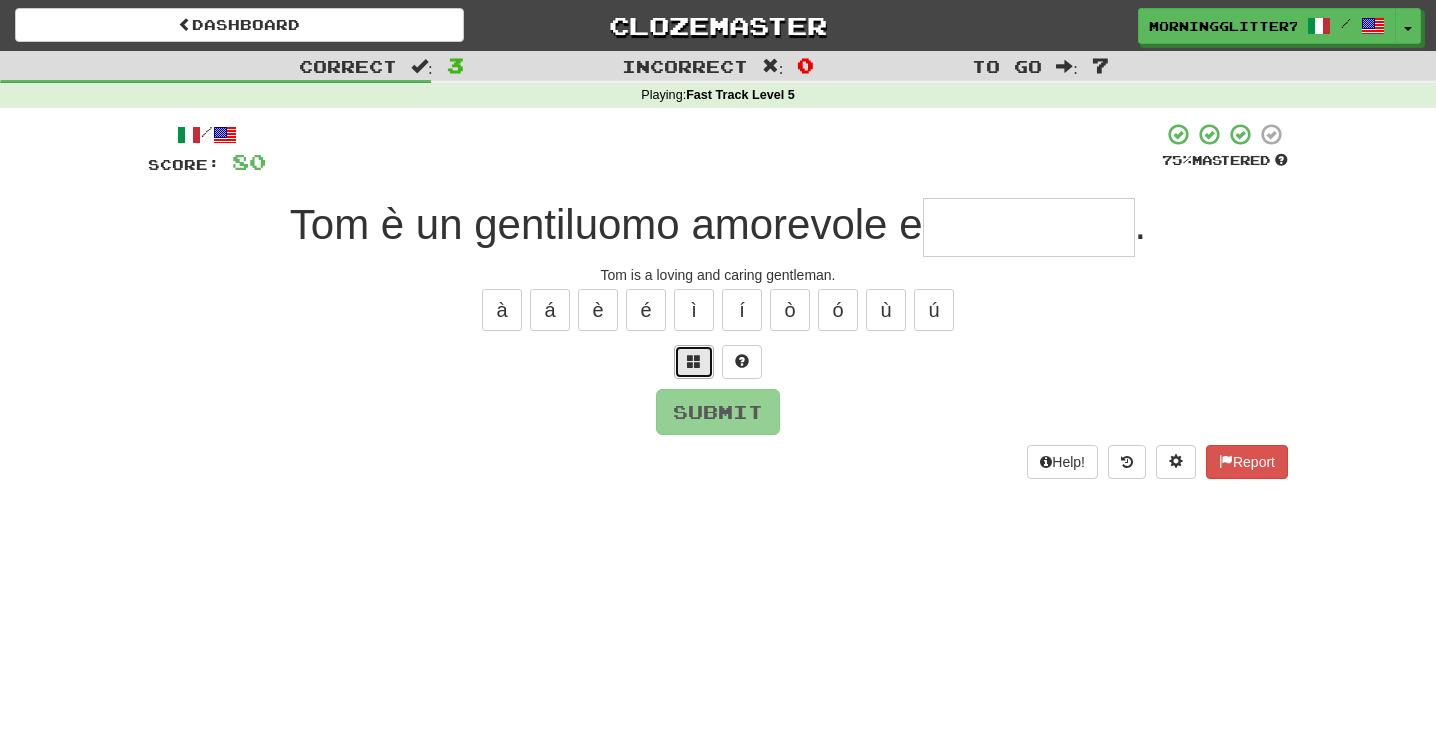 click at bounding box center (694, 361) 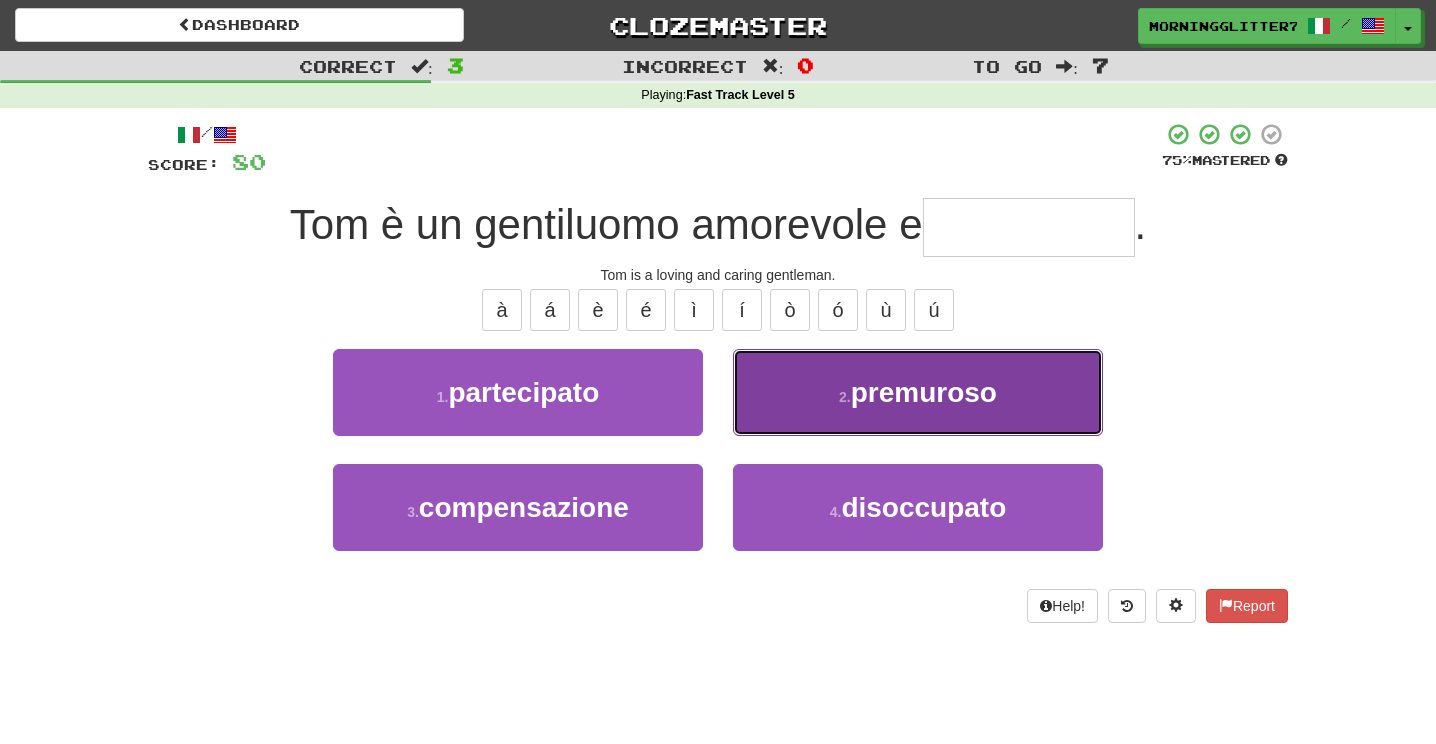 click on "2 .  premuroso" at bounding box center (918, 392) 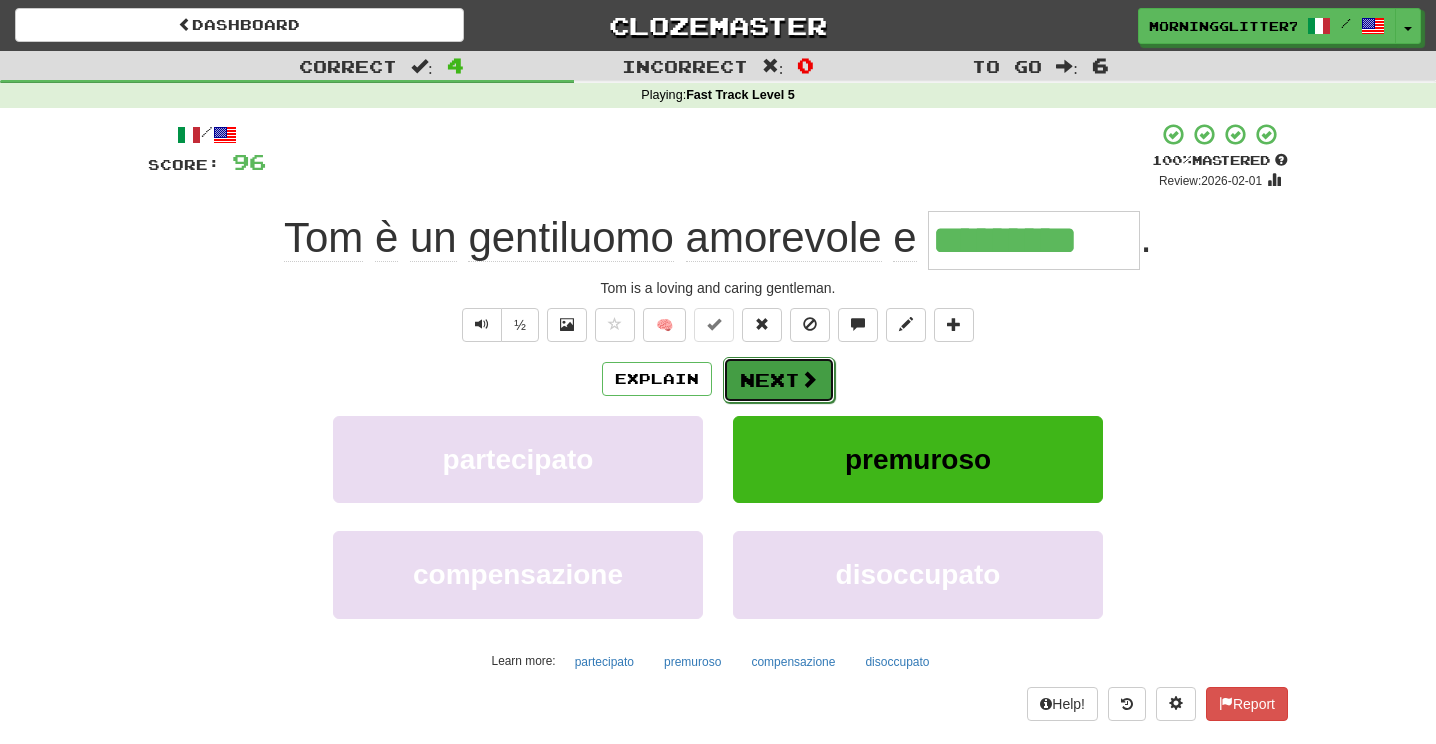 click on "Next" at bounding box center (779, 380) 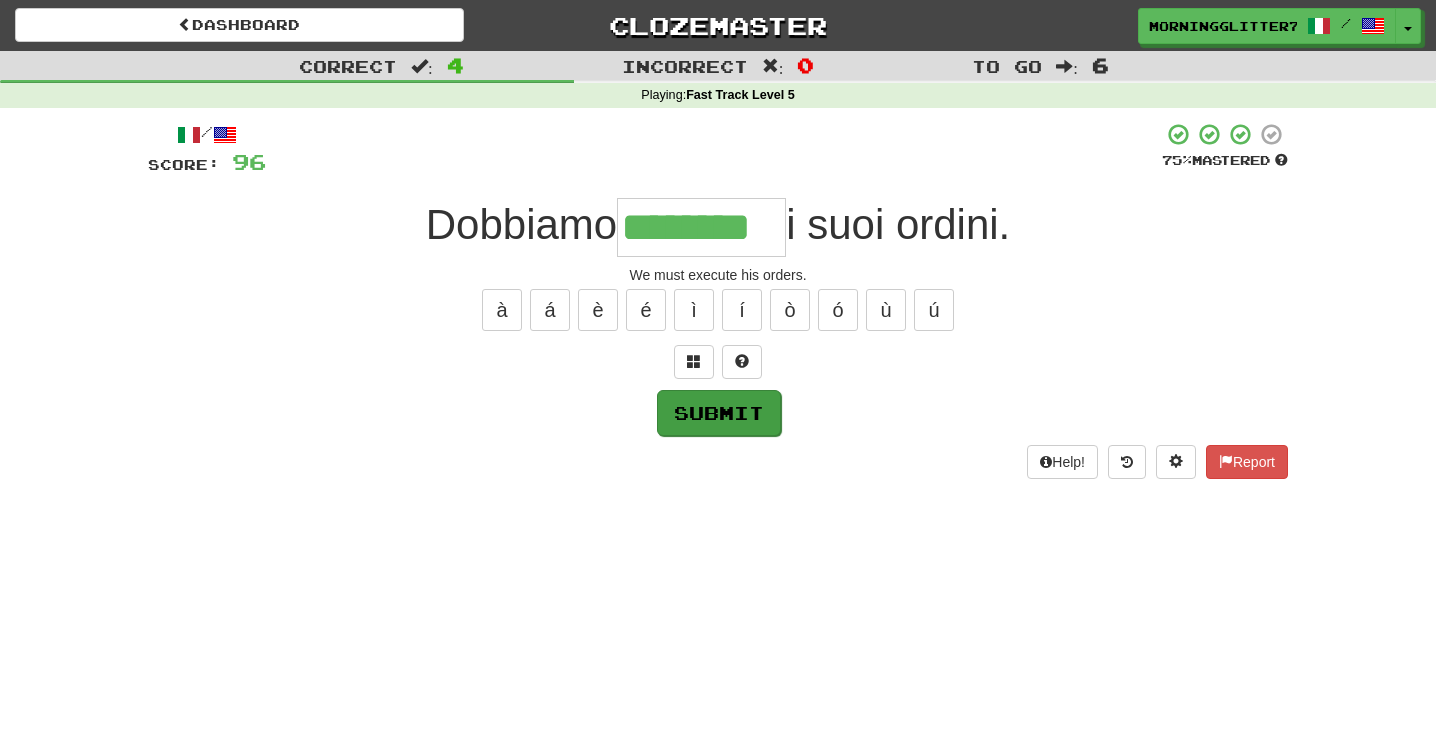 type on "********" 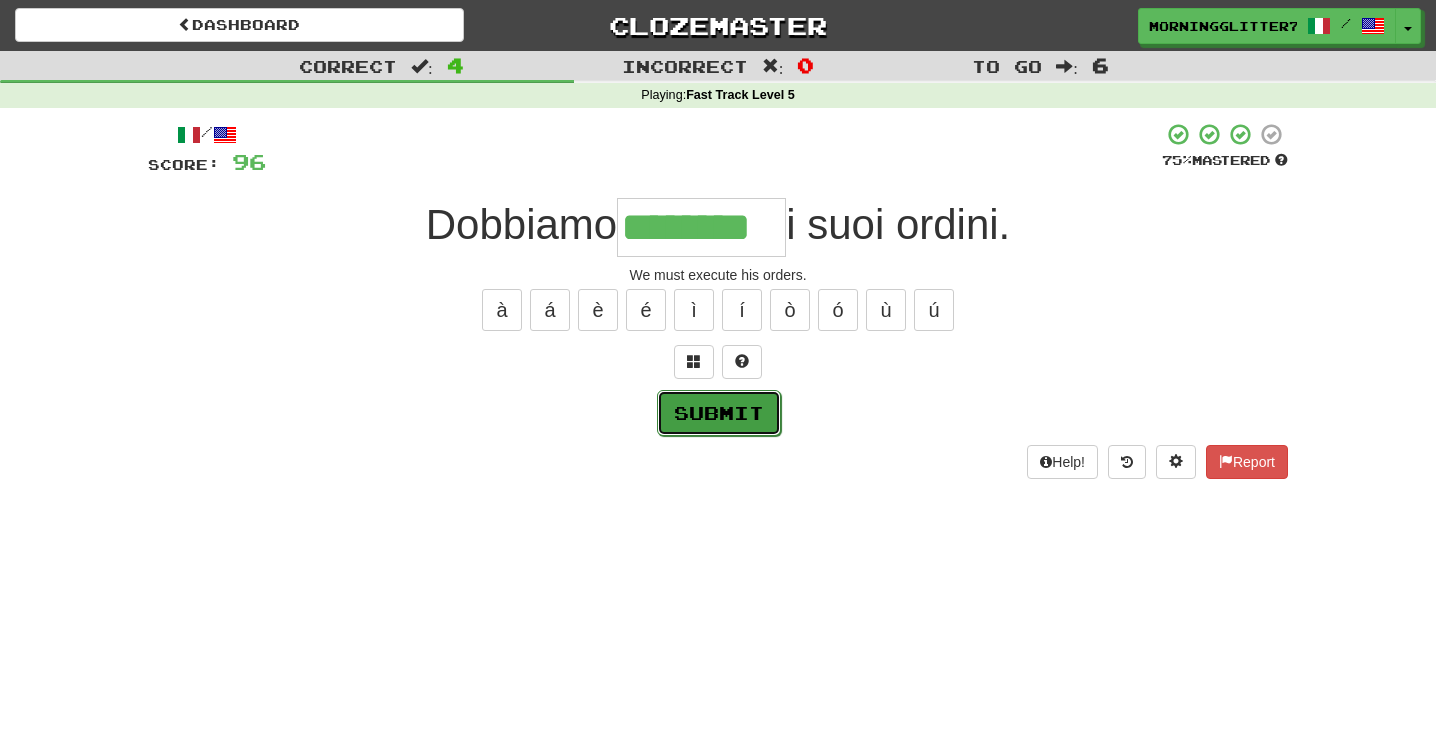 click on "Submit" at bounding box center (719, 413) 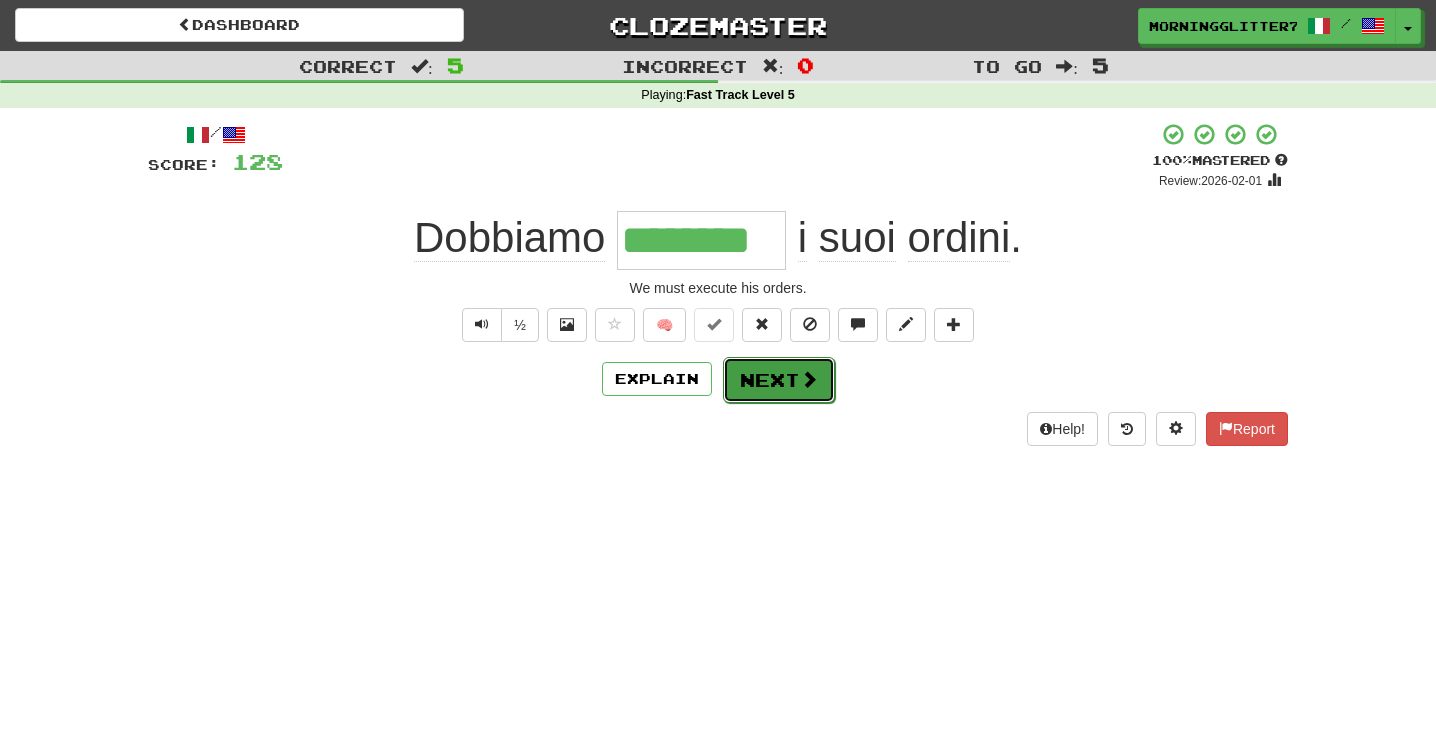 click on "Next" at bounding box center (779, 380) 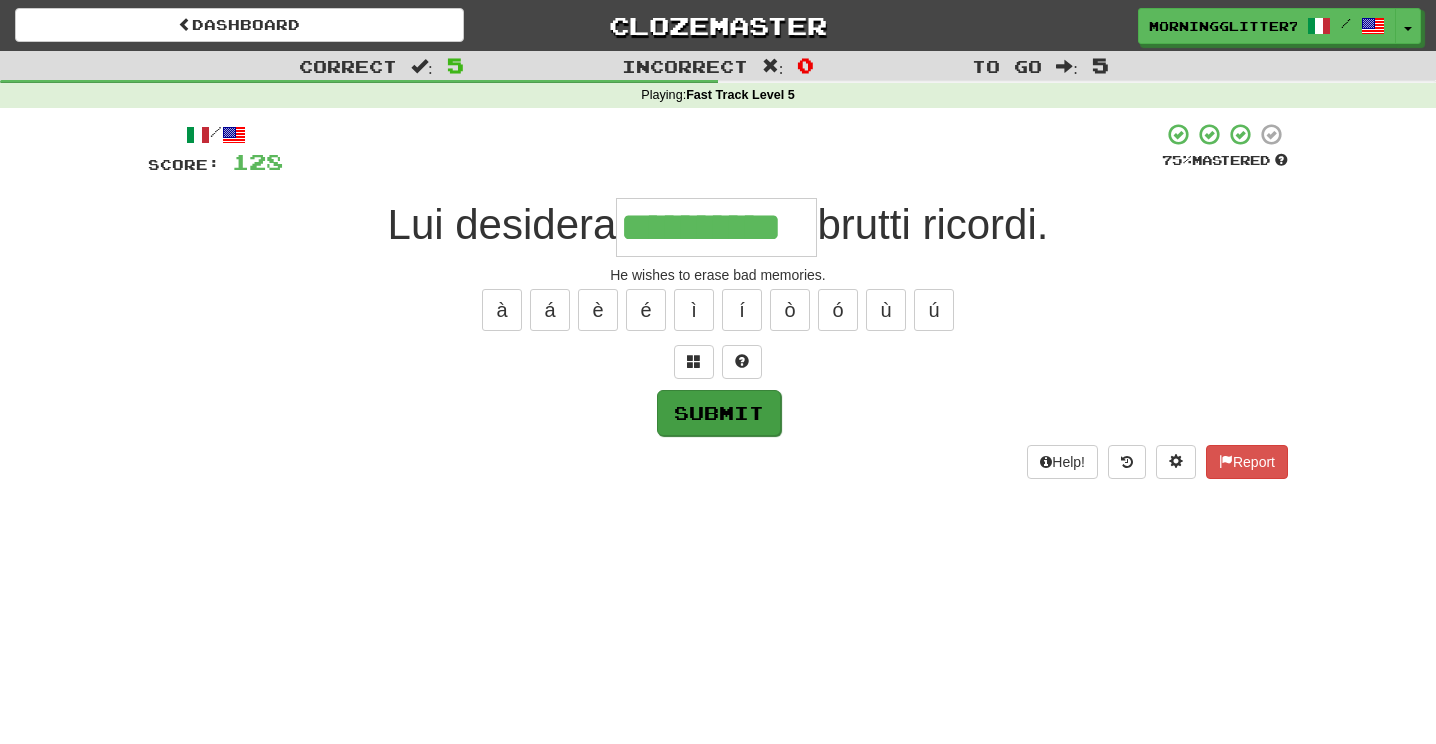 type on "**********" 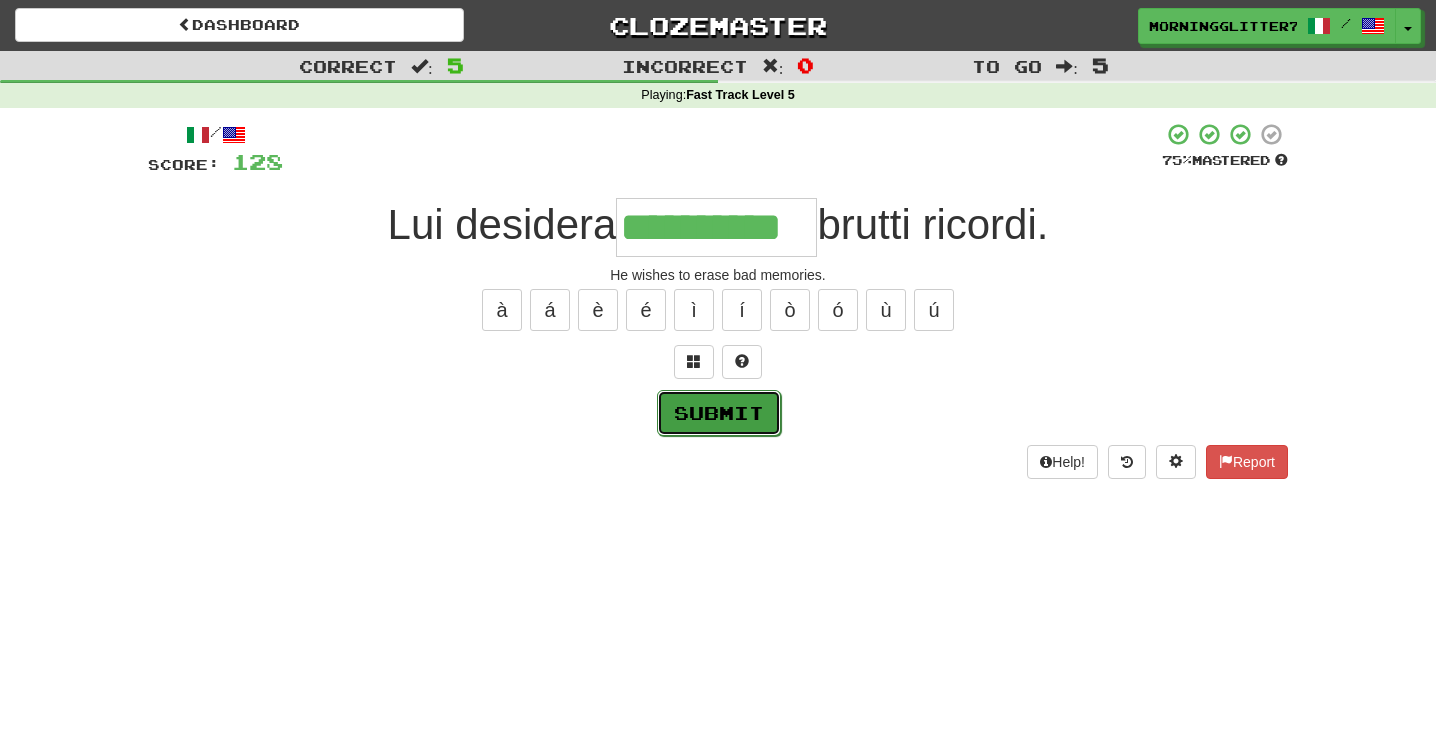 click on "Submit" at bounding box center (719, 413) 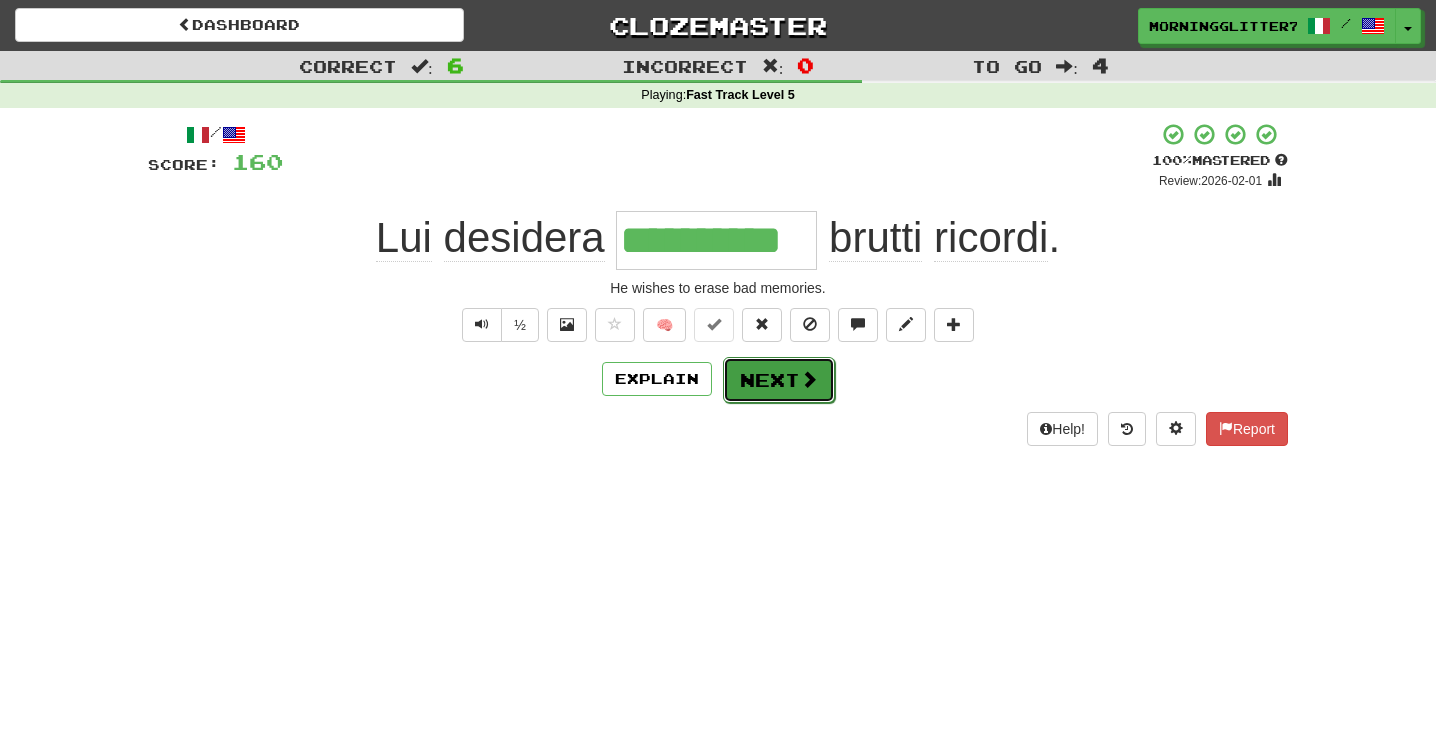 click on "Next" at bounding box center (779, 380) 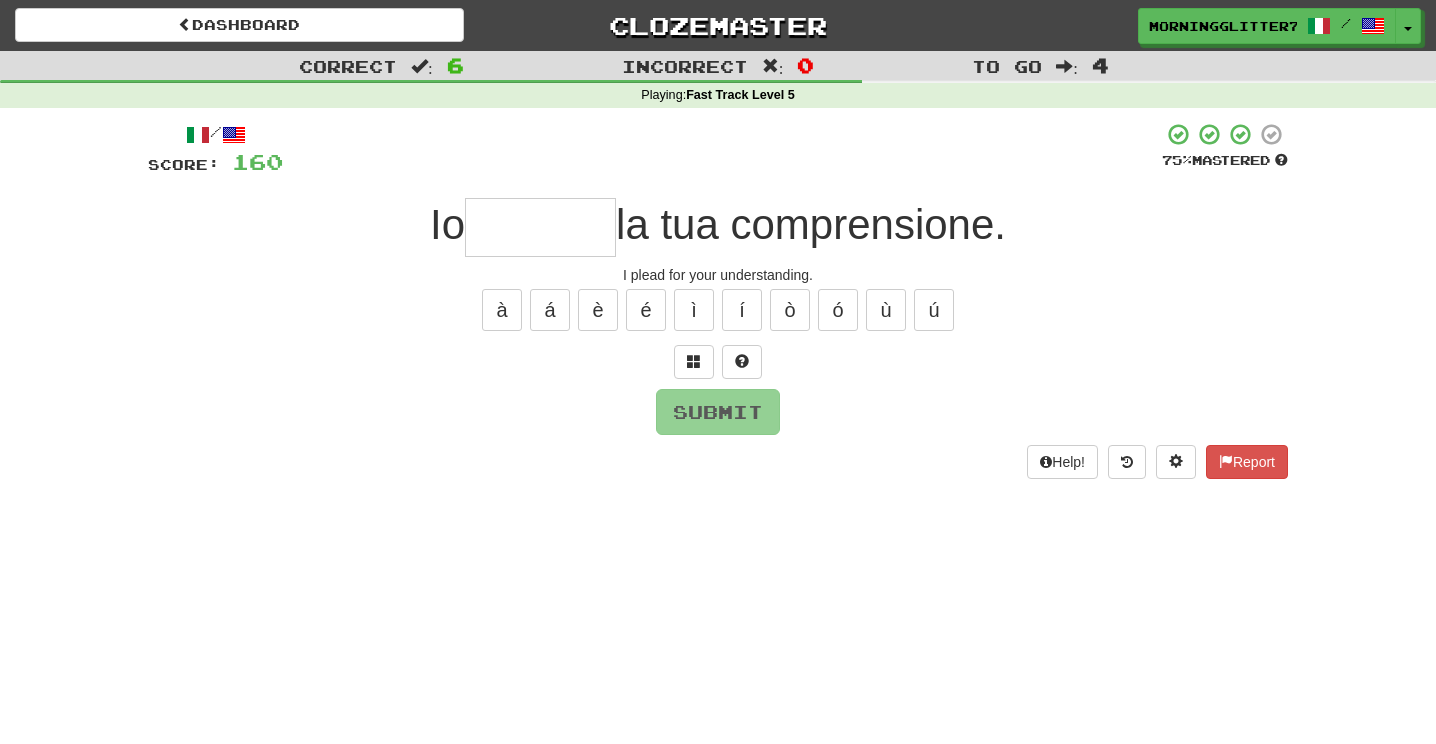 type on "*" 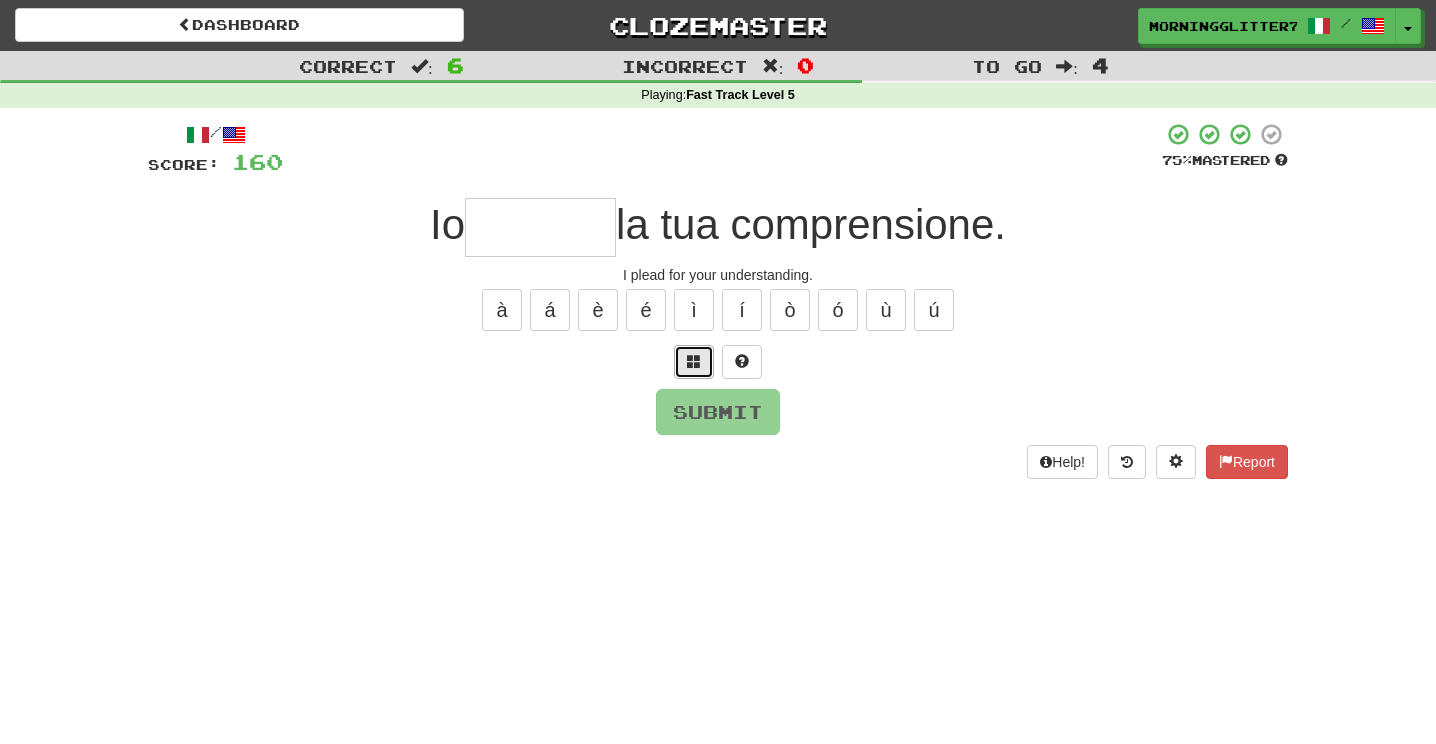 click at bounding box center (694, 362) 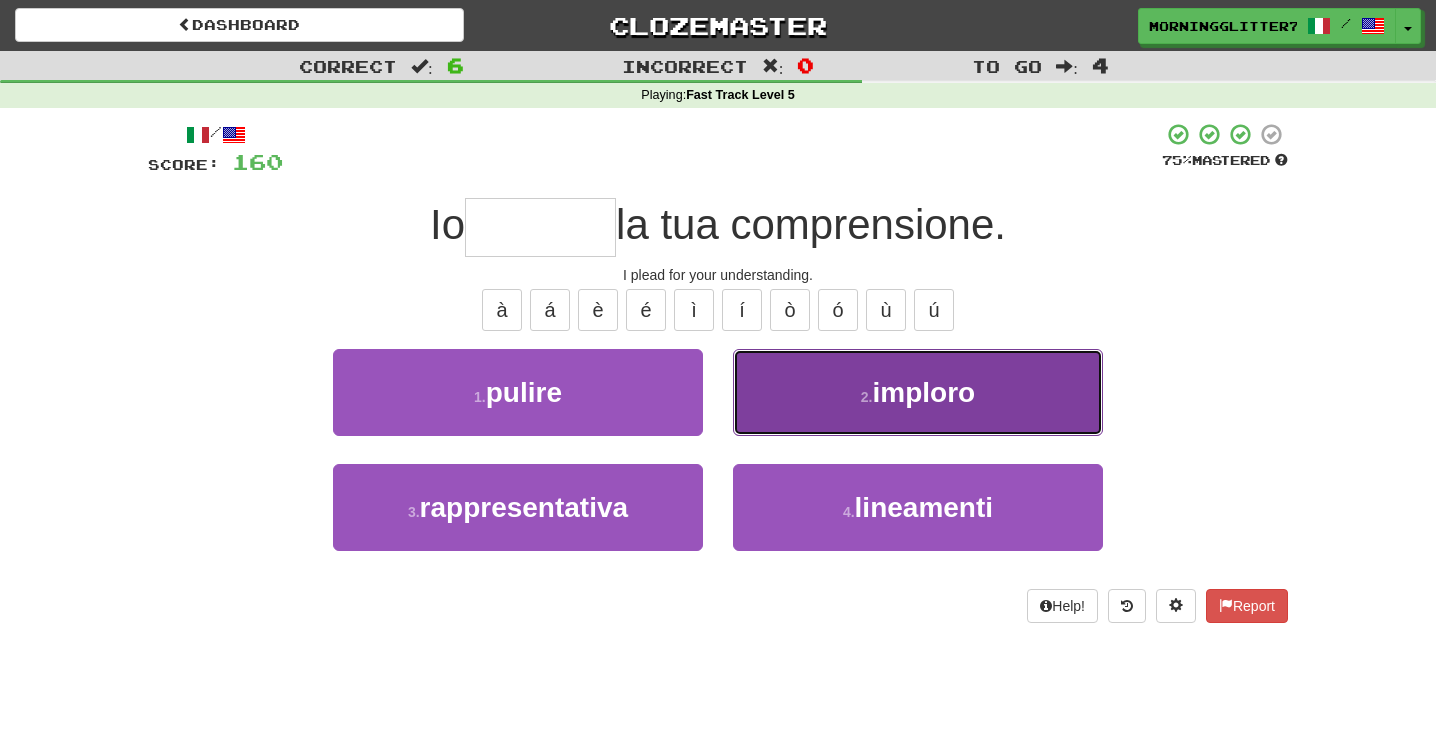 click on "2 .  imploro" at bounding box center [918, 392] 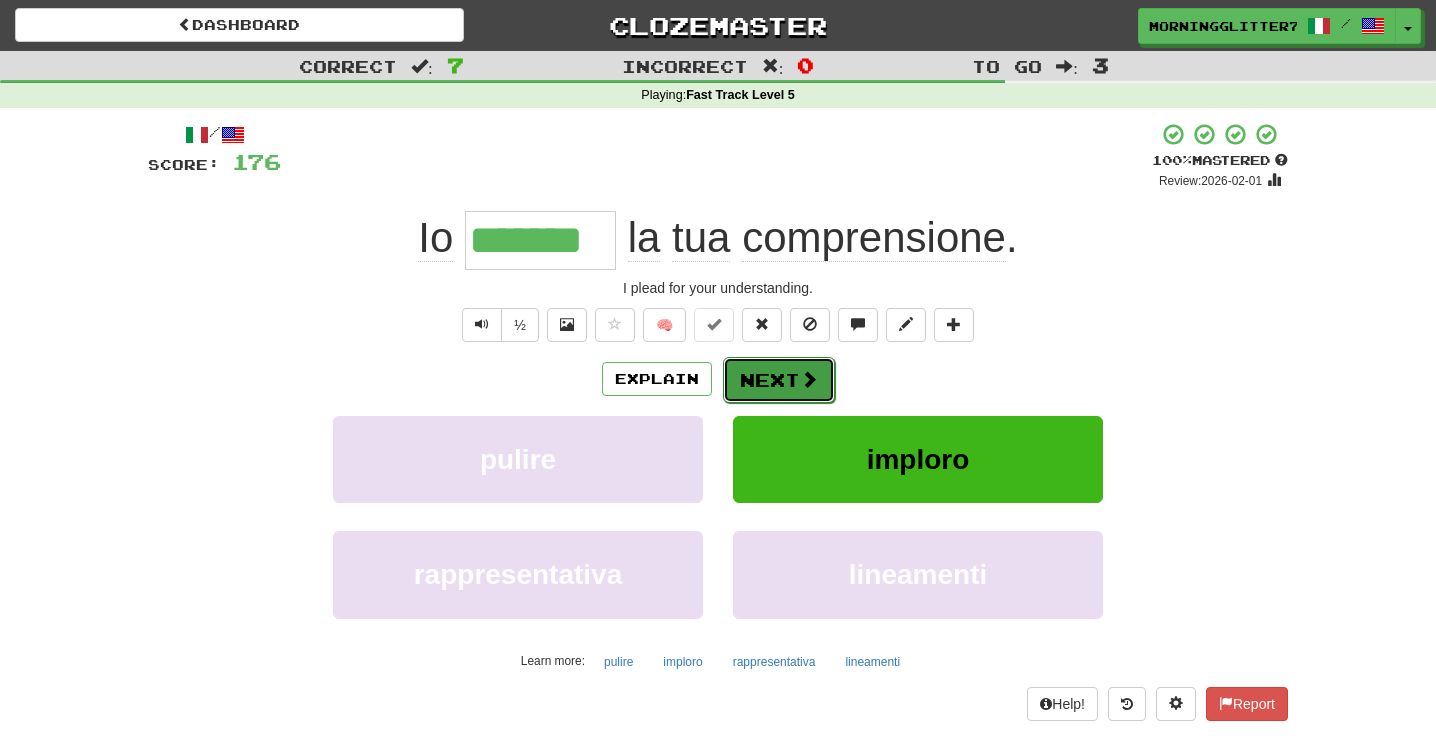 click on "Next" at bounding box center (779, 380) 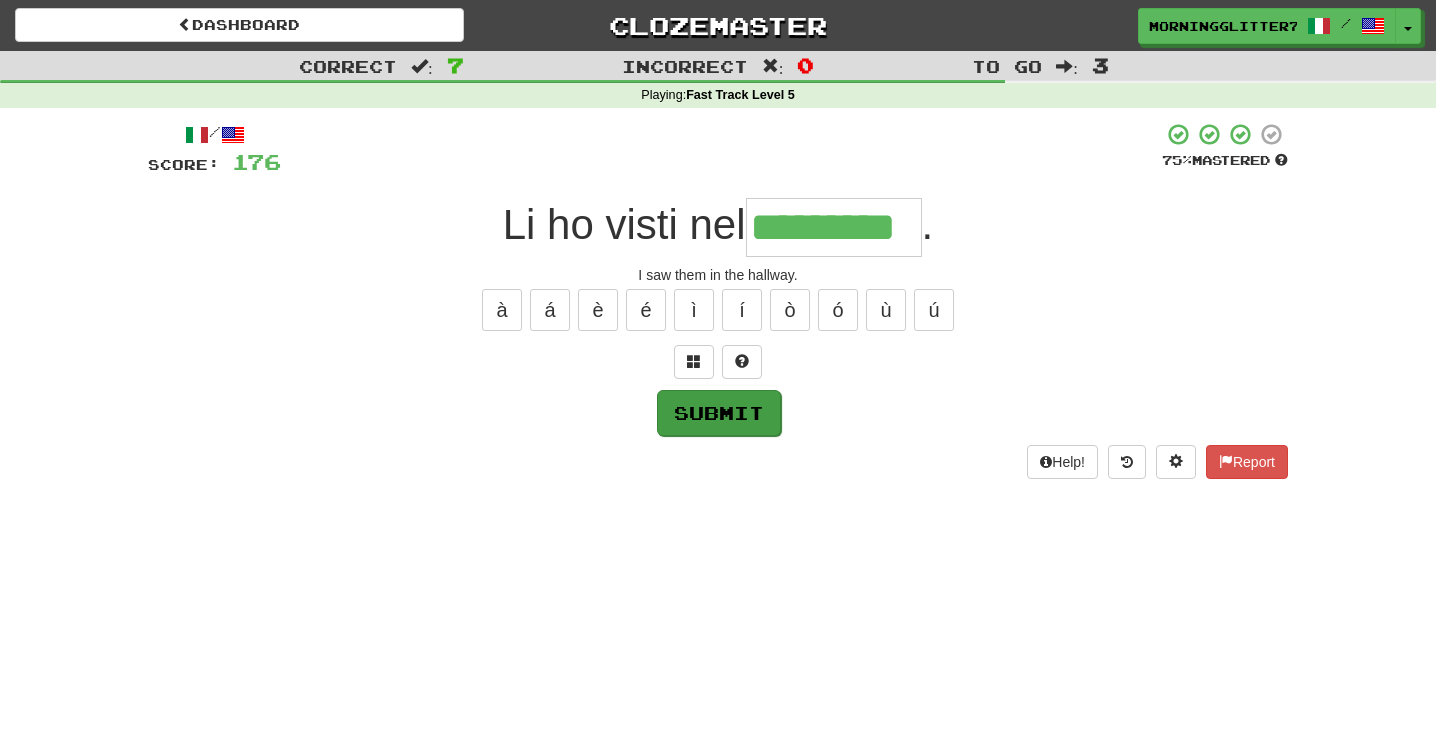 type on "*********" 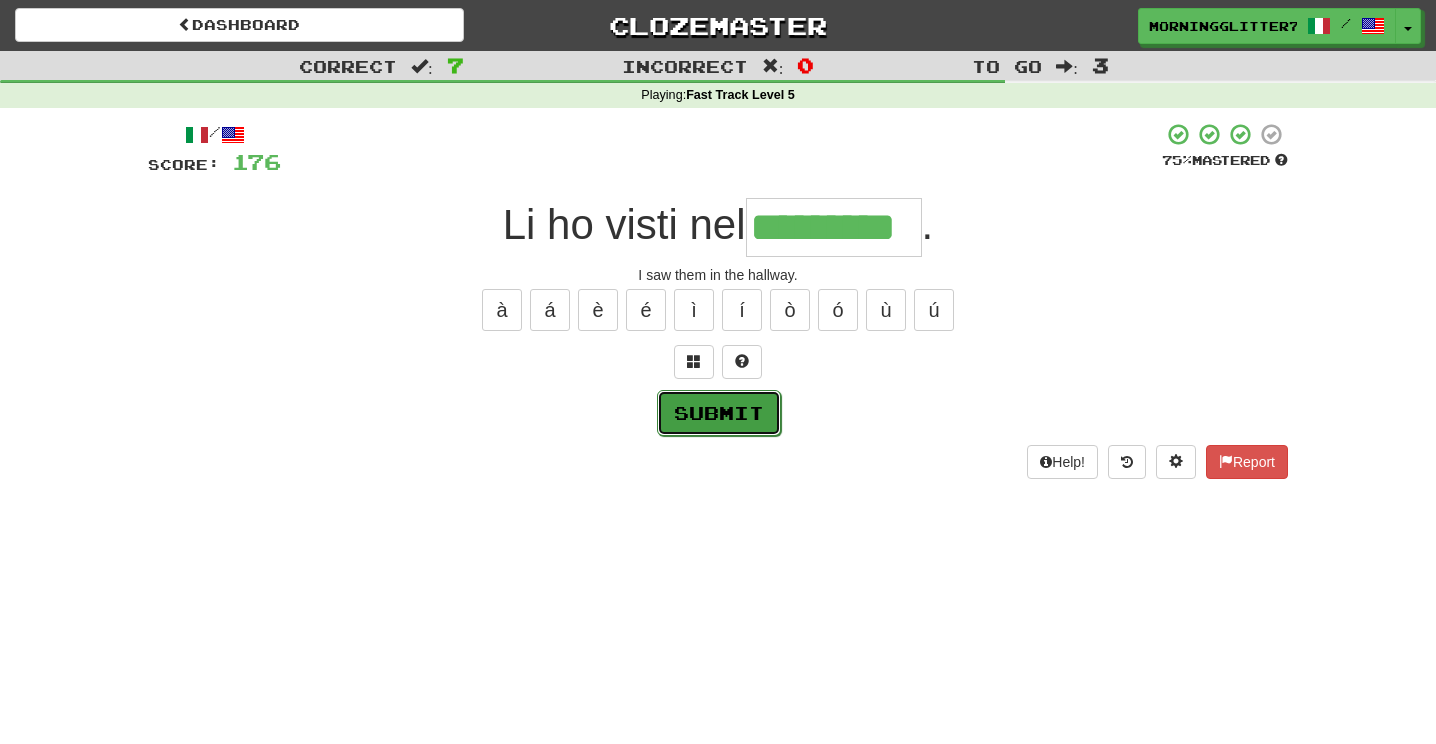 click on "Submit" at bounding box center (719, 413) 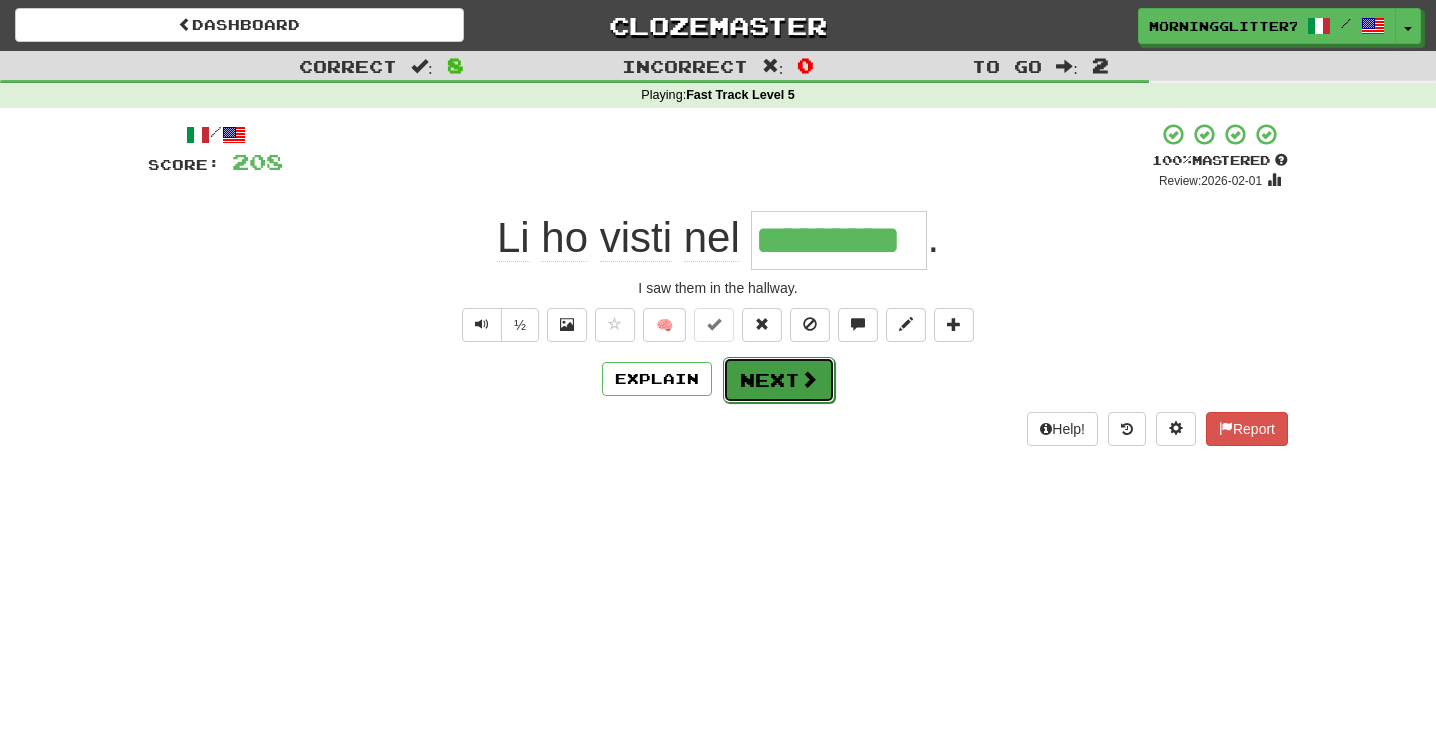 click on "Next" at bounding box center (779, 380) 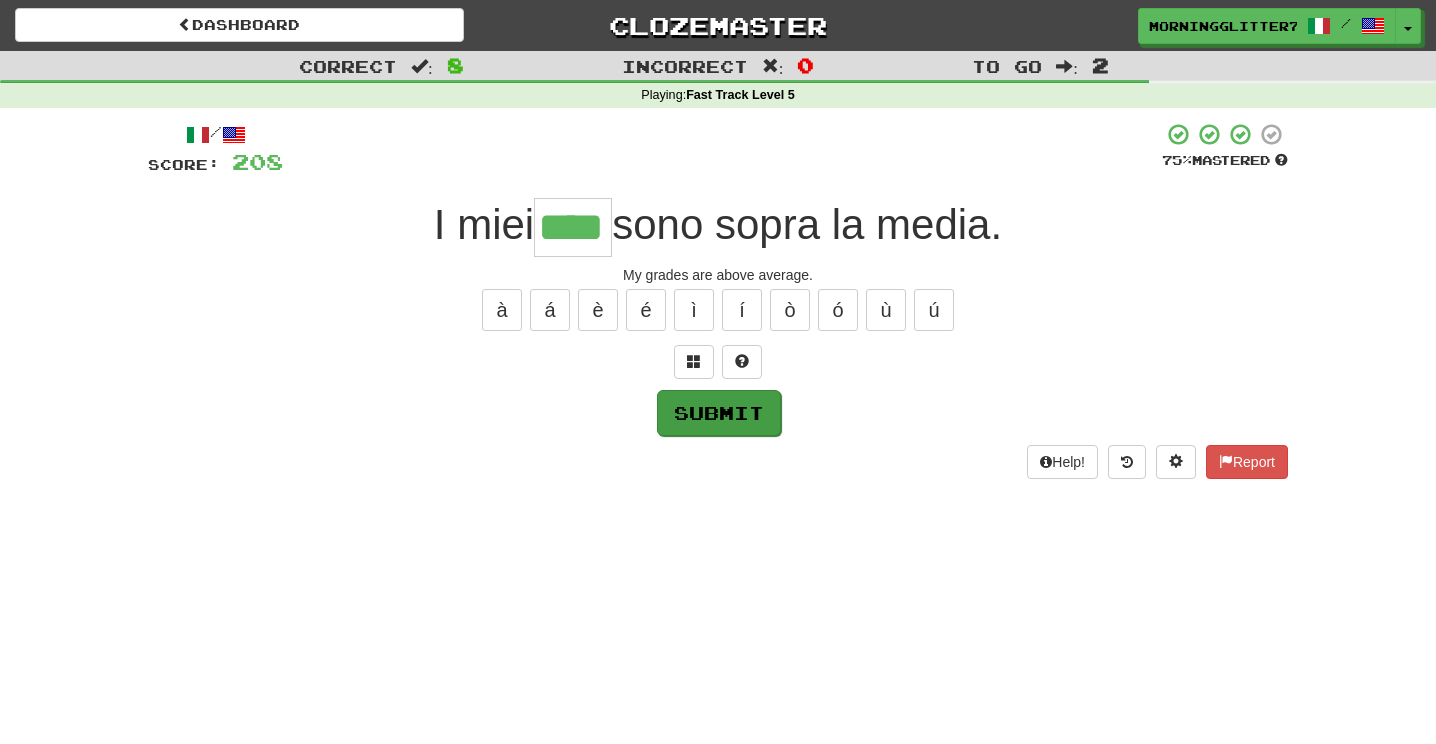 type on "****" 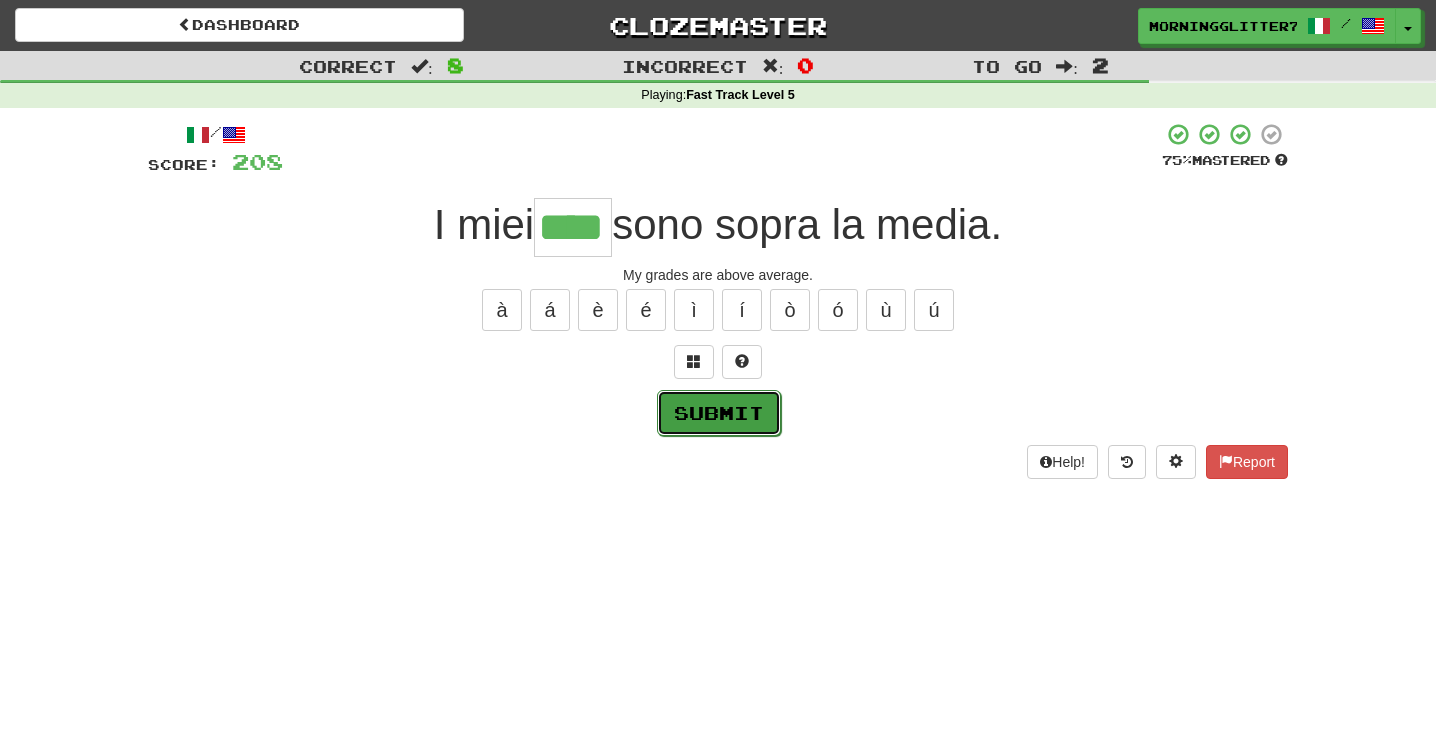 click on "Submit" at bounding box center (719, 413) 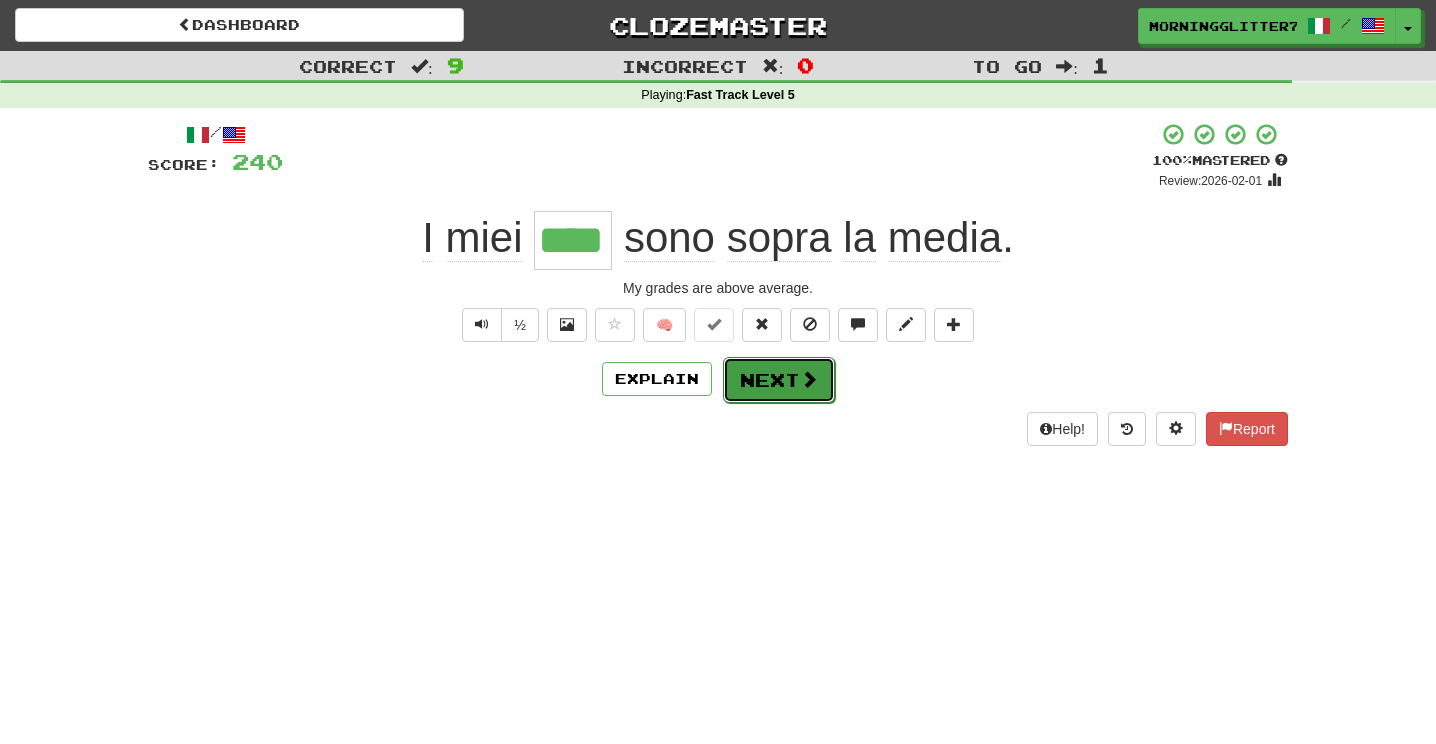 click on "Next" at bounding box center [779, 380] 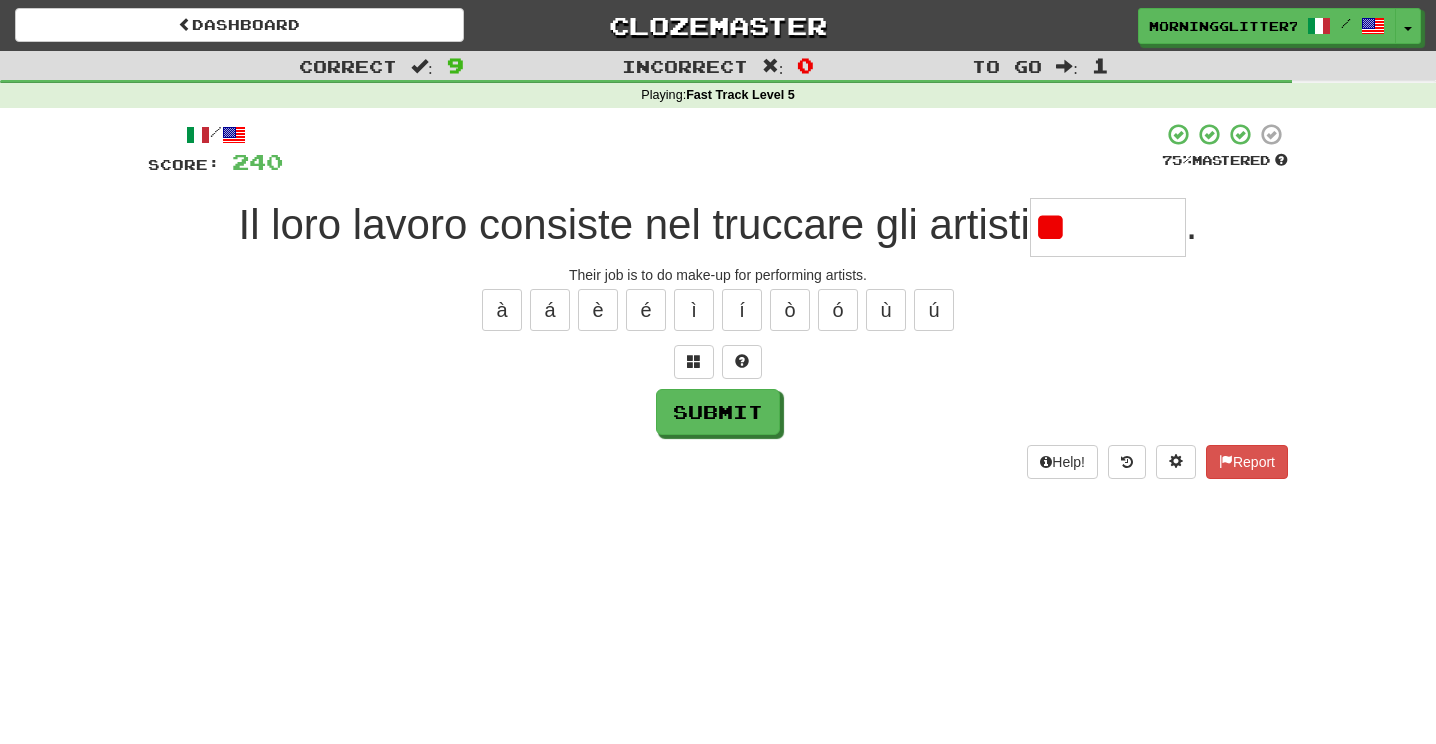 type on "*" 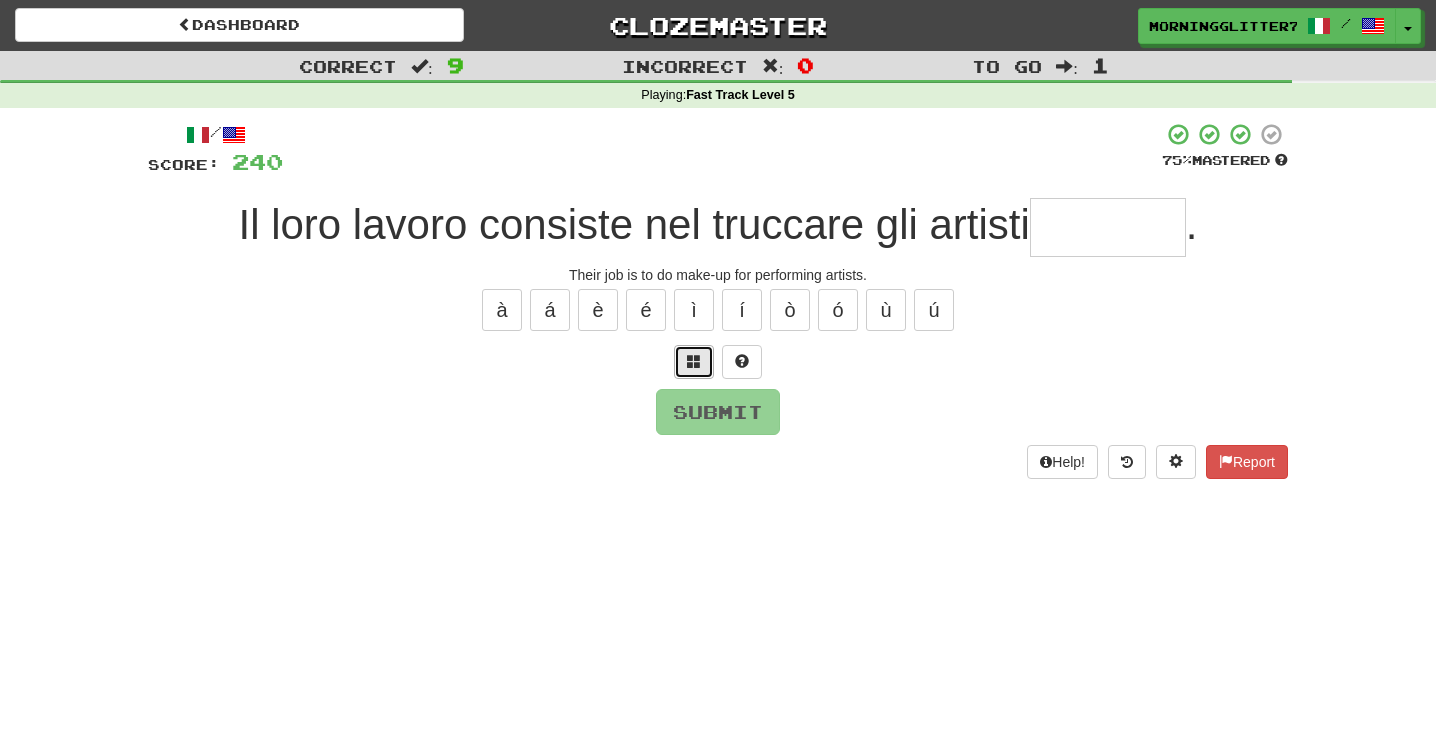 click at bounding box center (694, 362) 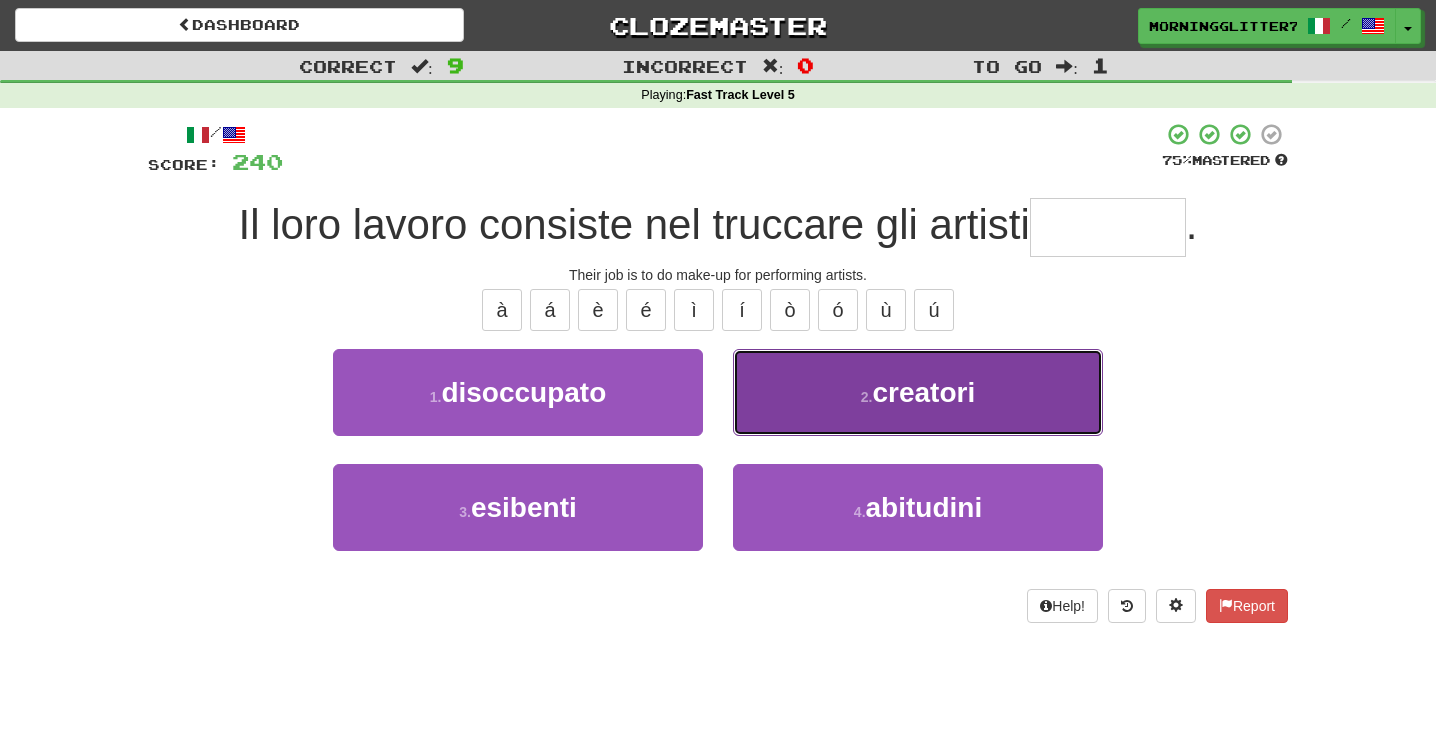 click on "2 .  creatori" at bounding box center [918, 392] 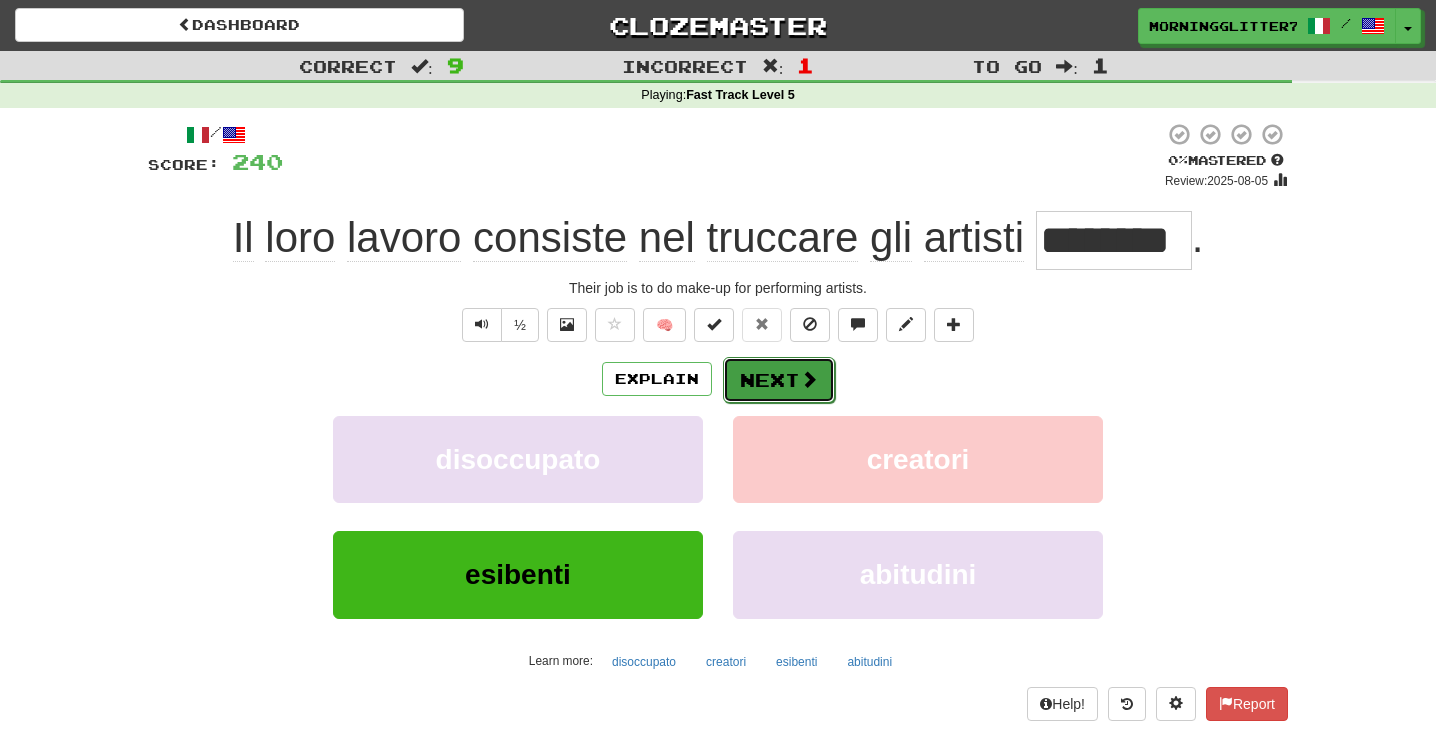 click on "Next" at bounding box center [779, 380] 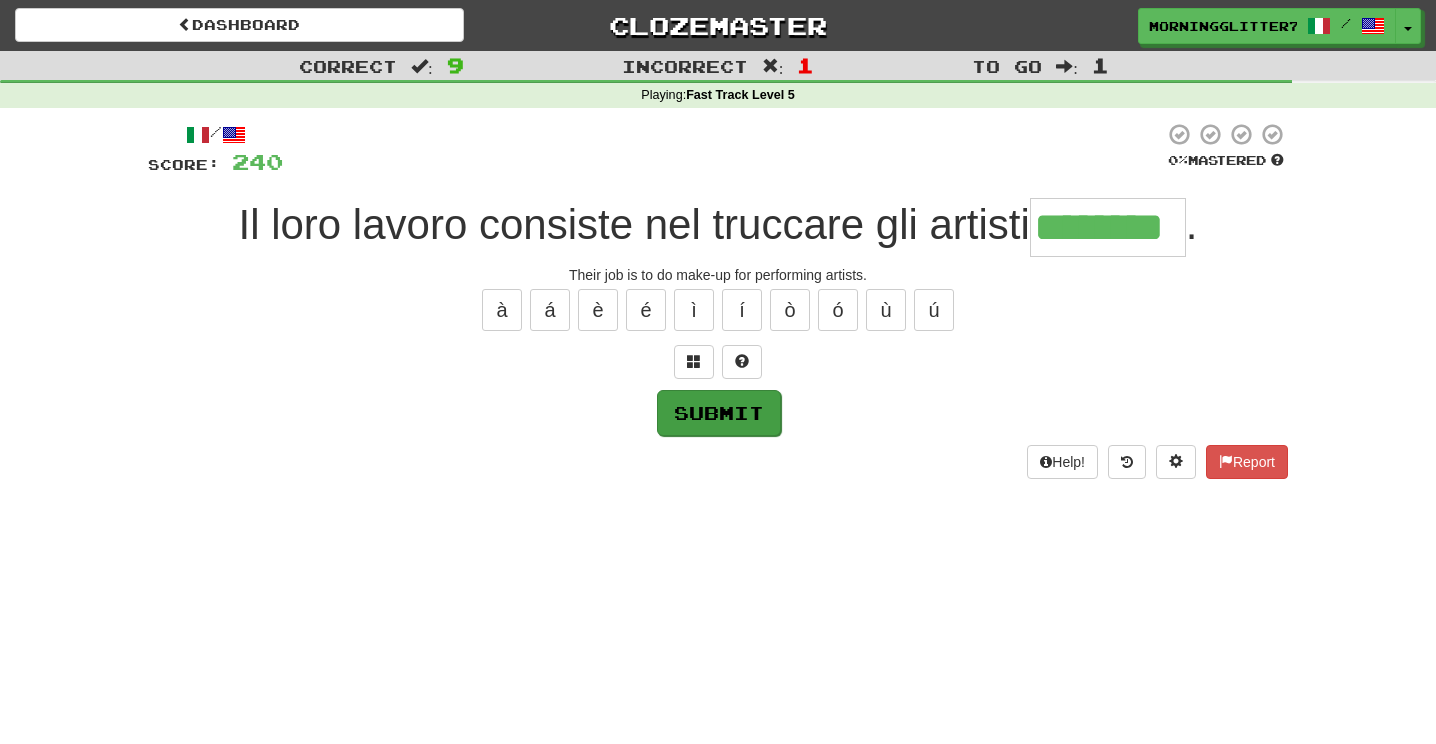 type on "********" 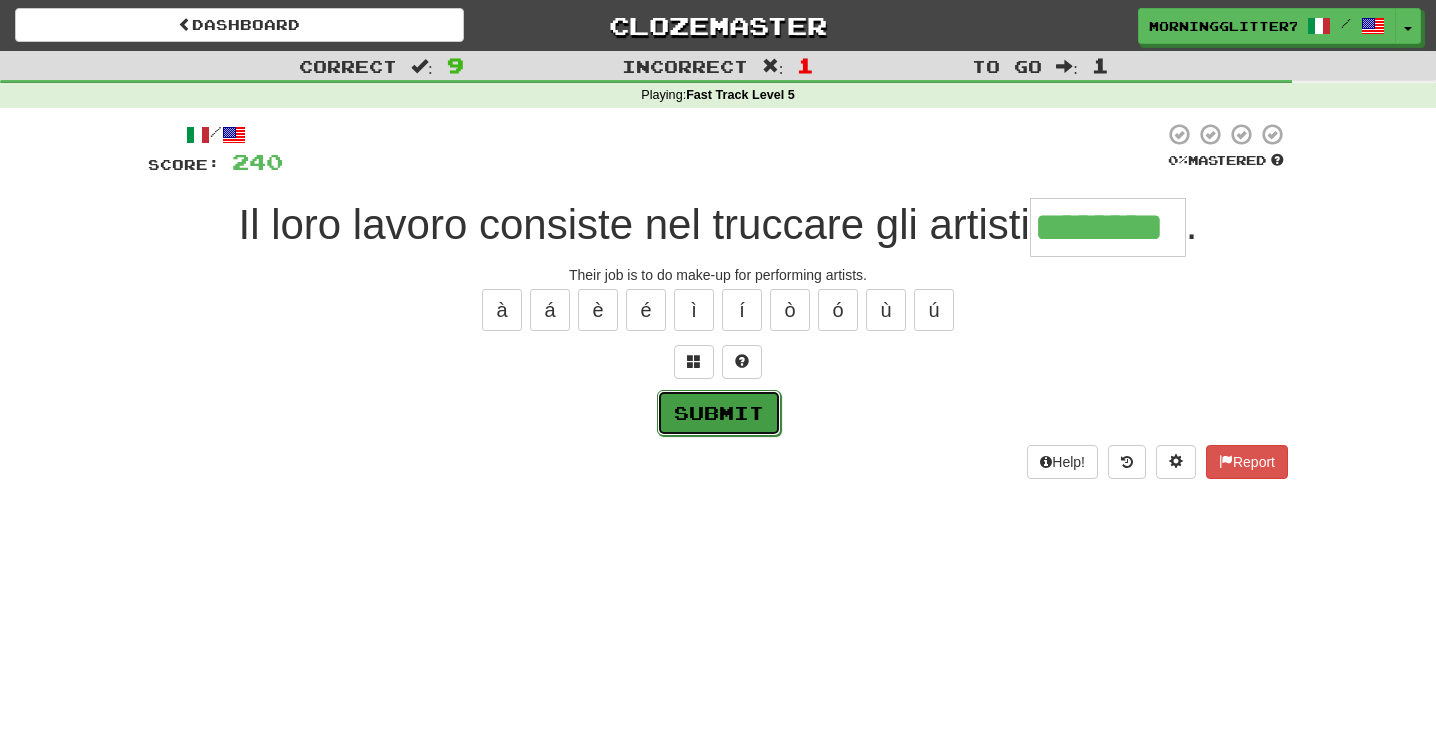 click on "Submit" at bounding box center [719, 413] 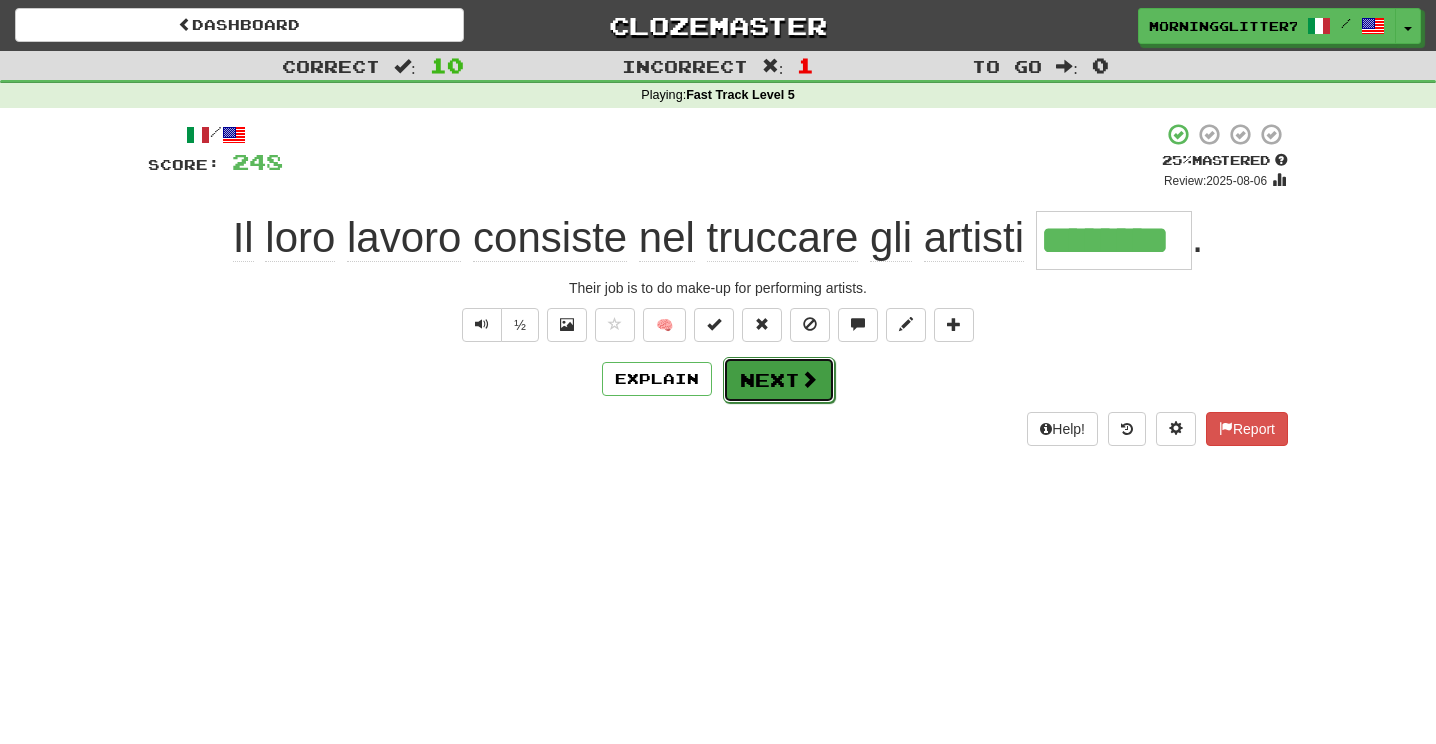 click at bounding box center [809, 379] 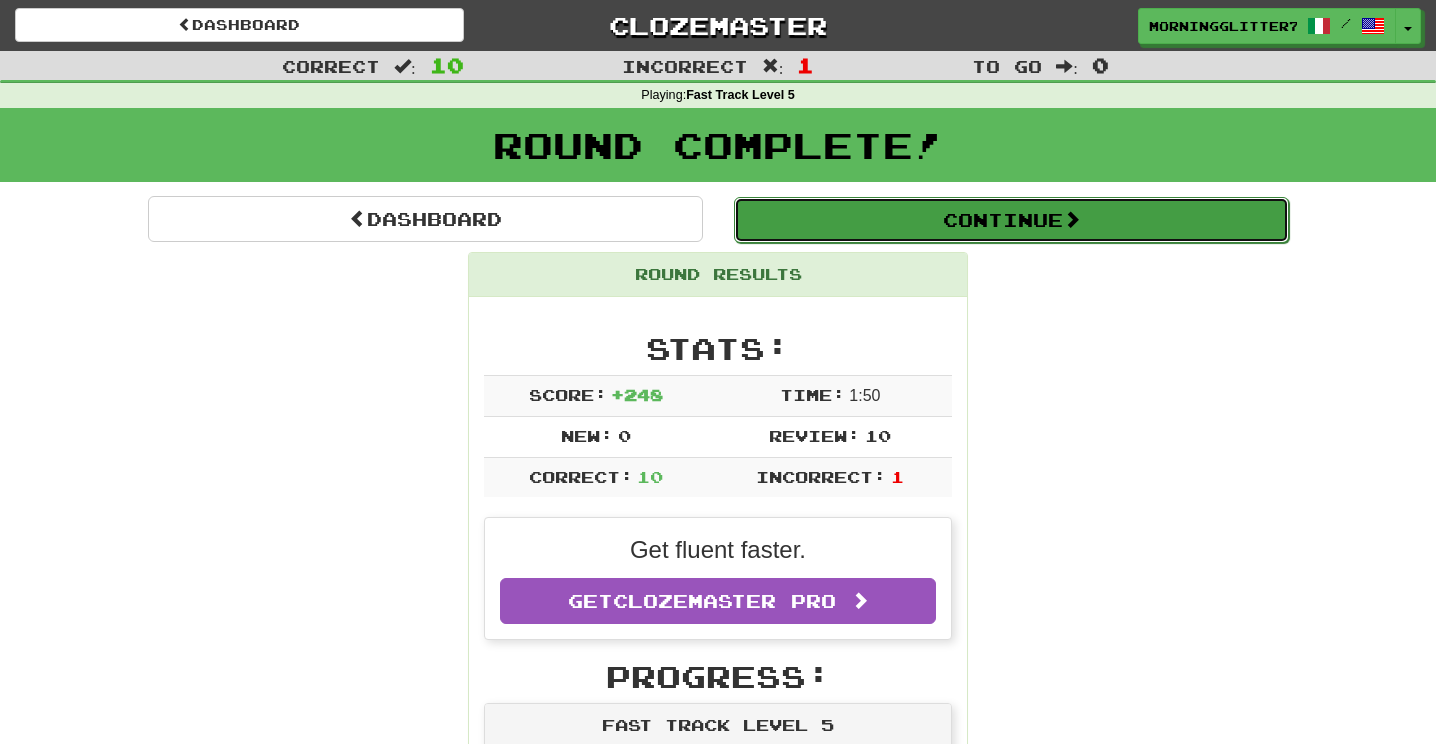 click on "Continue" at bounding box center (1011, 220) 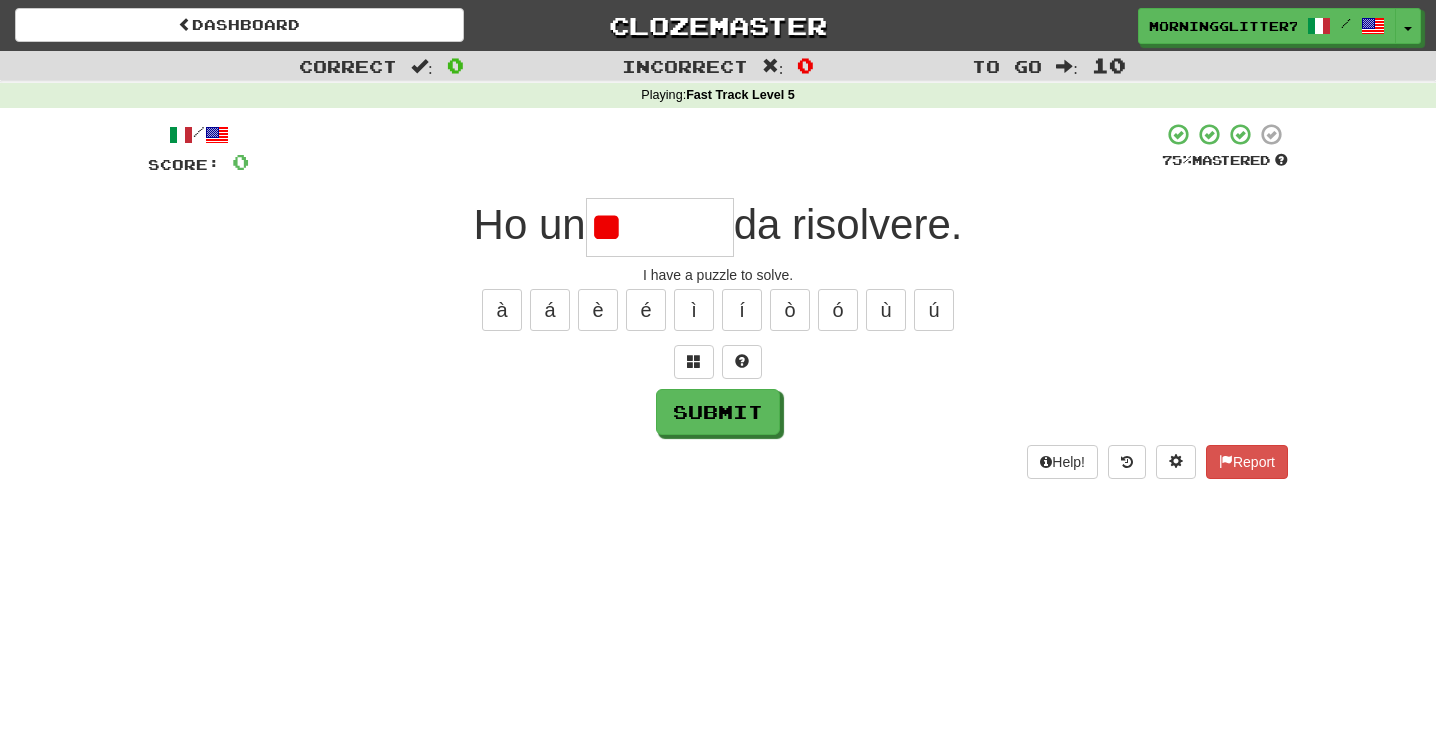type on "*" 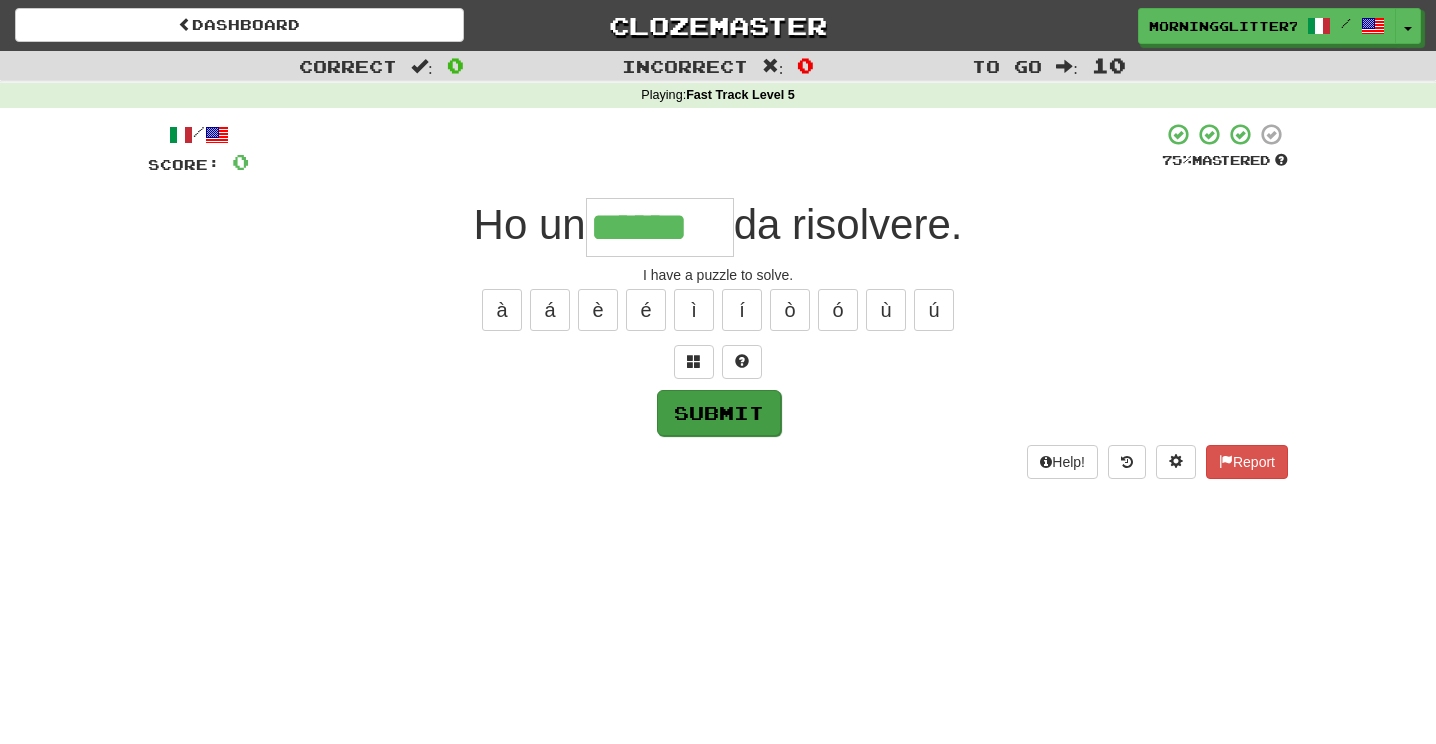 type on "******" 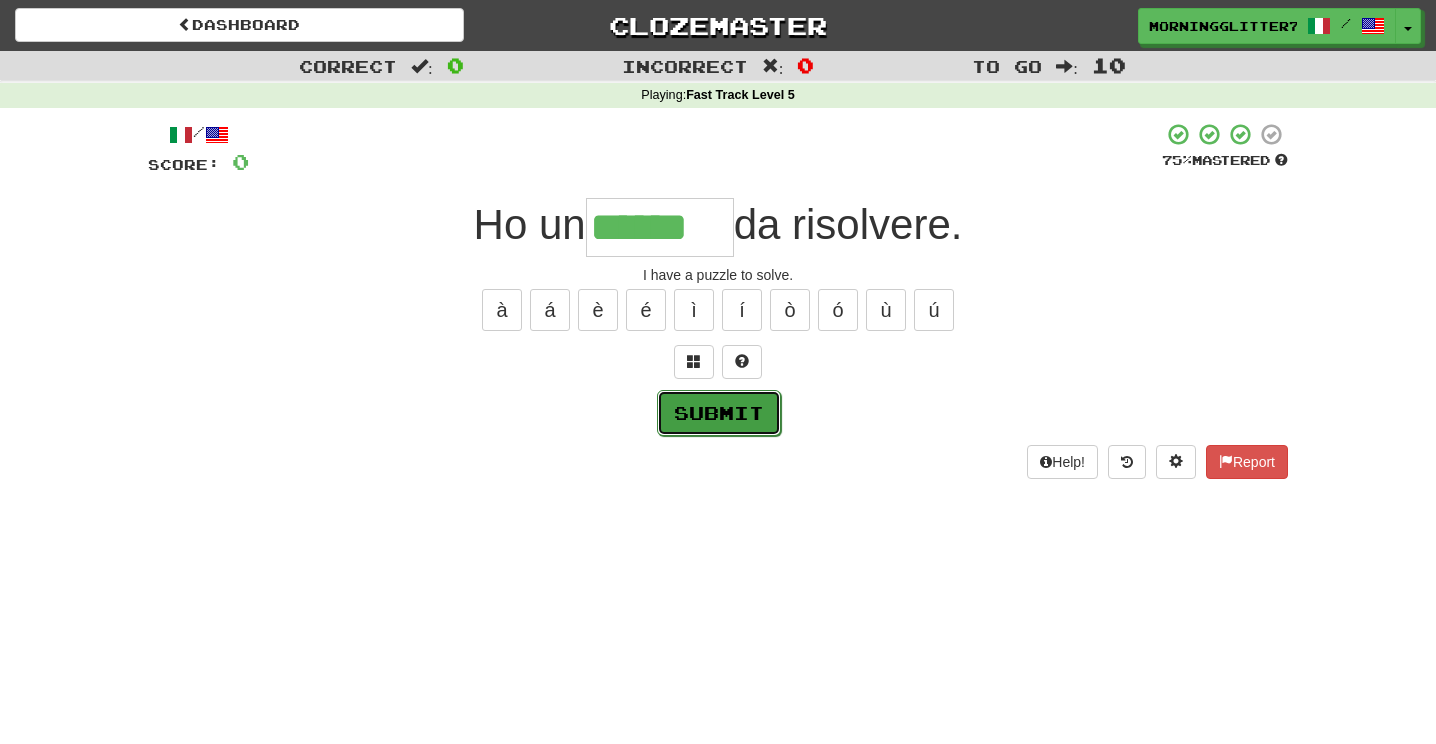 click on "Submit" at bounding box center [719, 413] 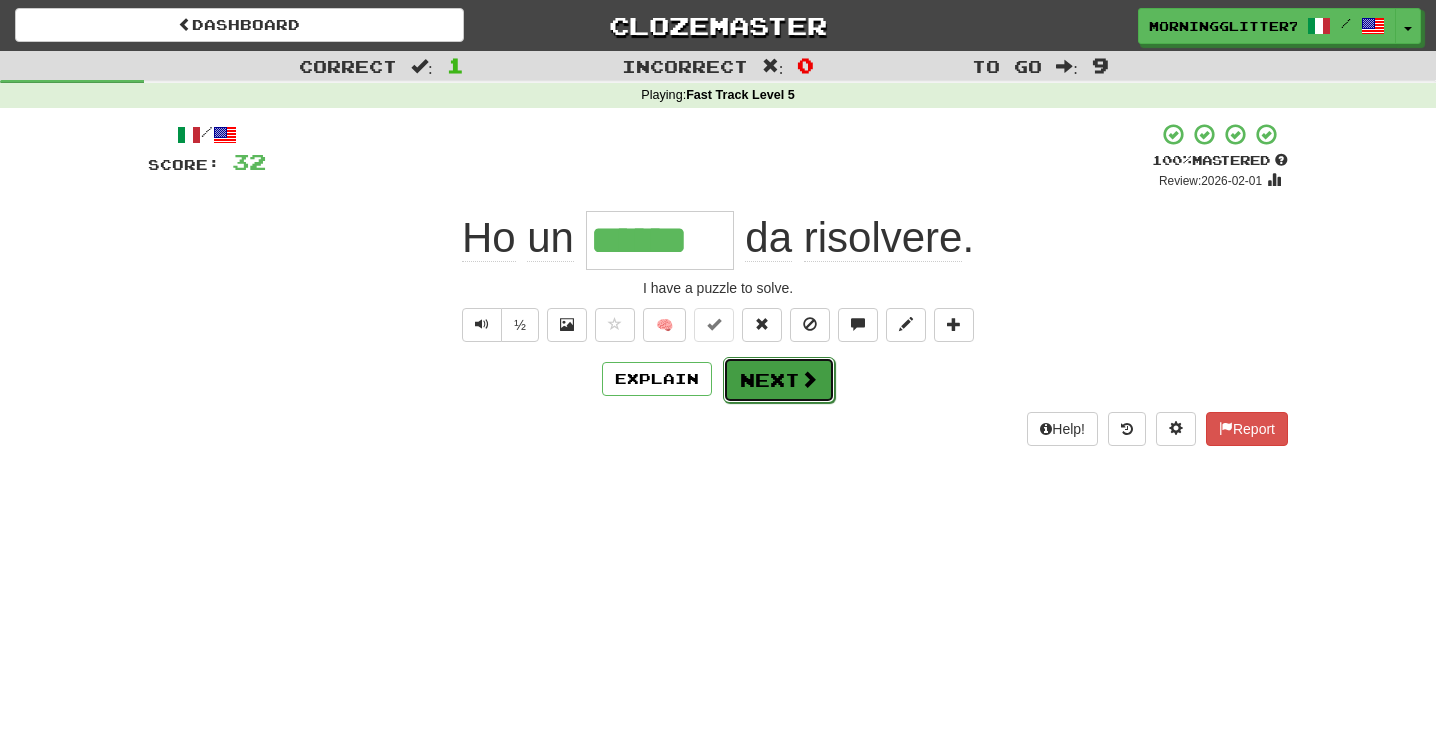 click on "Next" at bounding box center (779, 380) 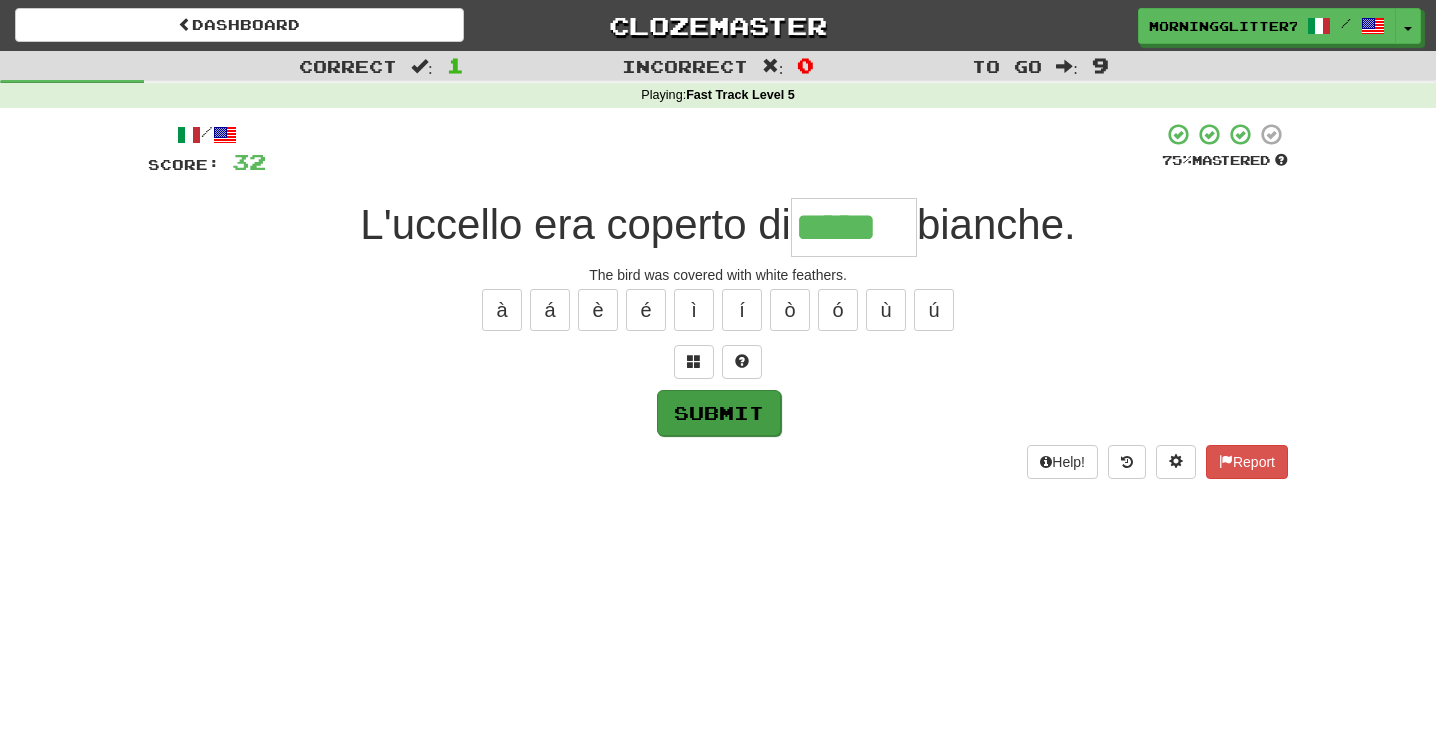 type on "*****" 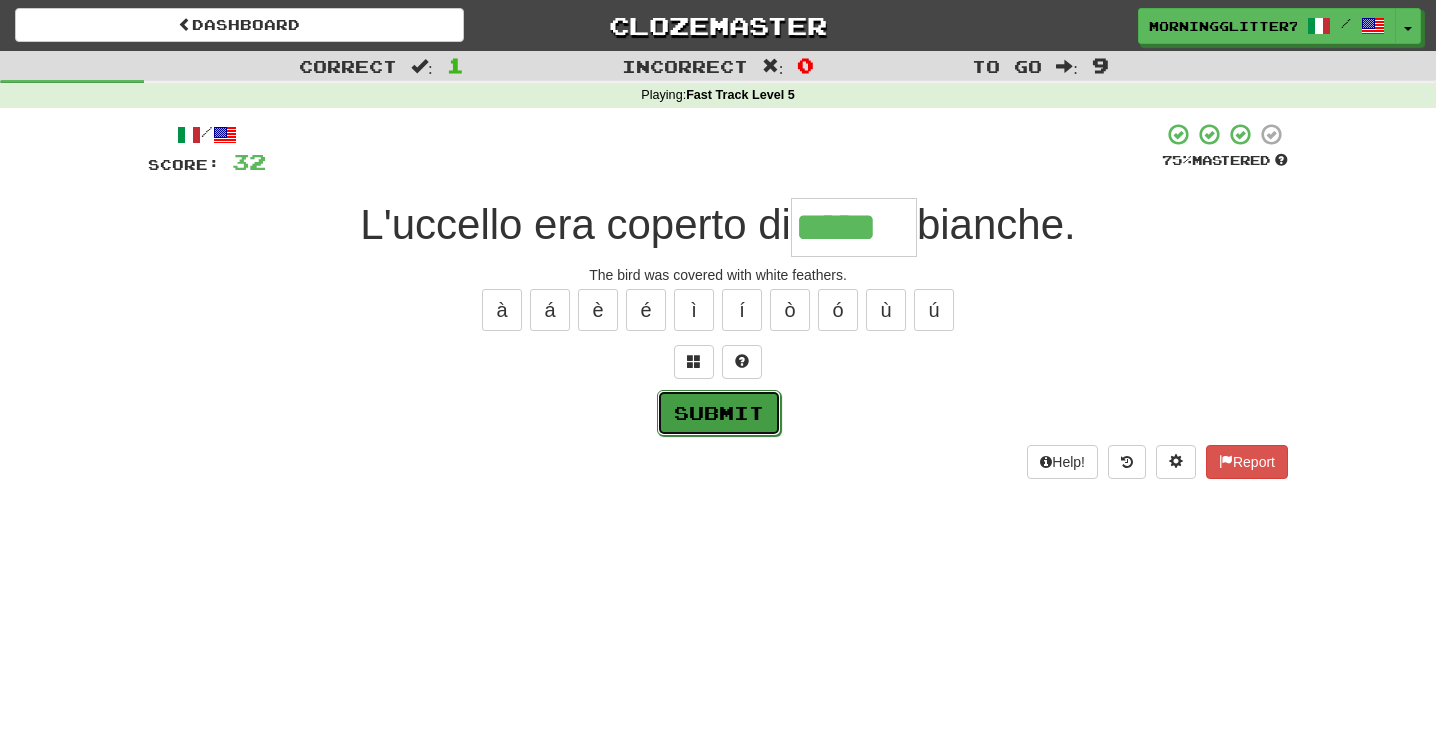 click on "Submit" at bounding box center (719, 413) 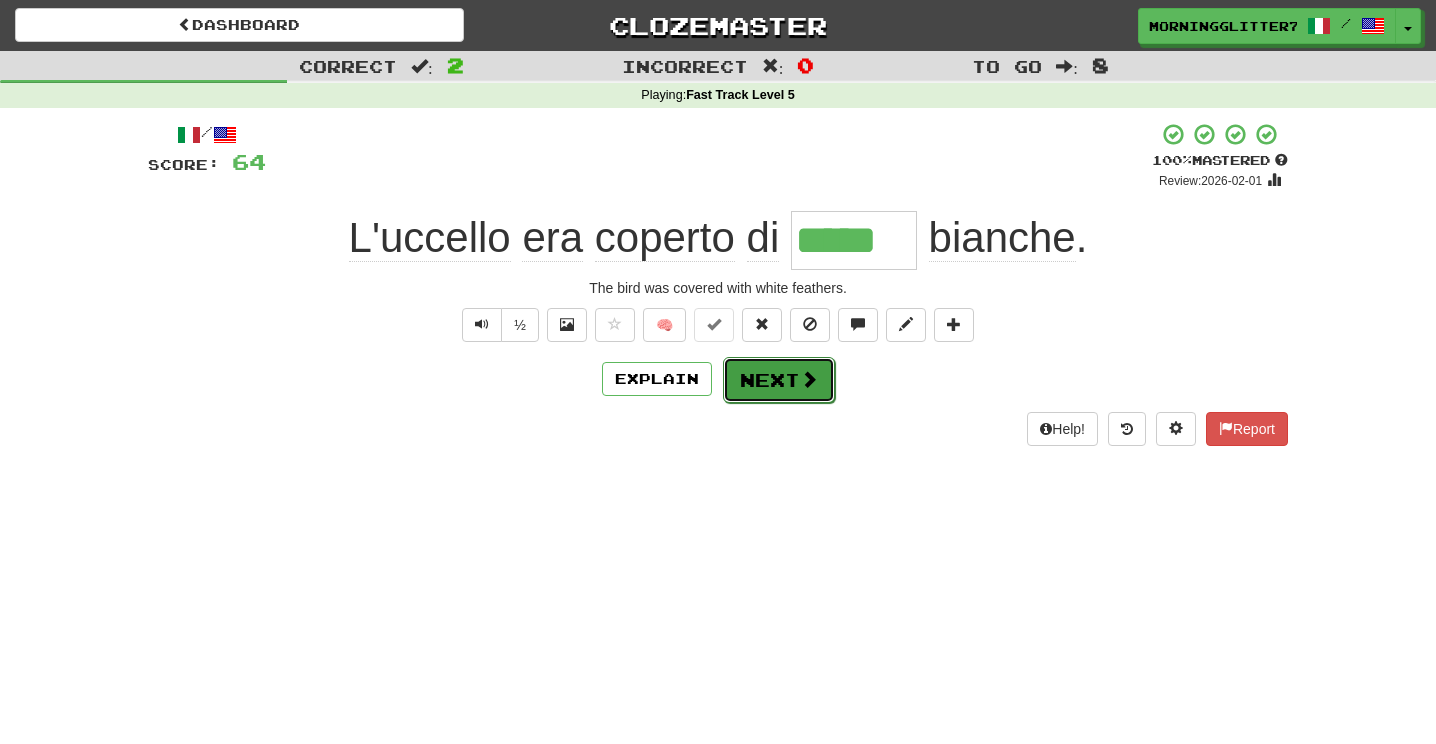 click on "Next" at bounding box center [779, 380] 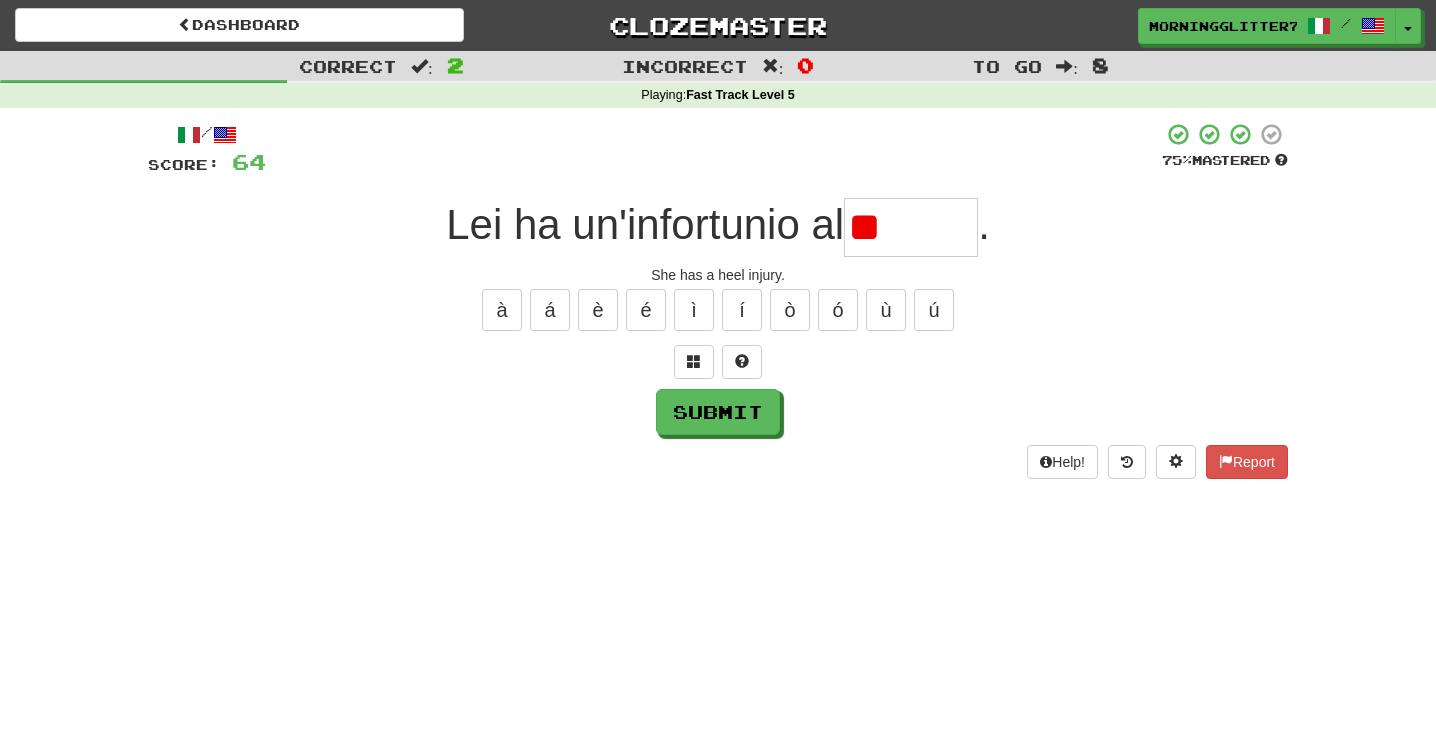 type on "*" 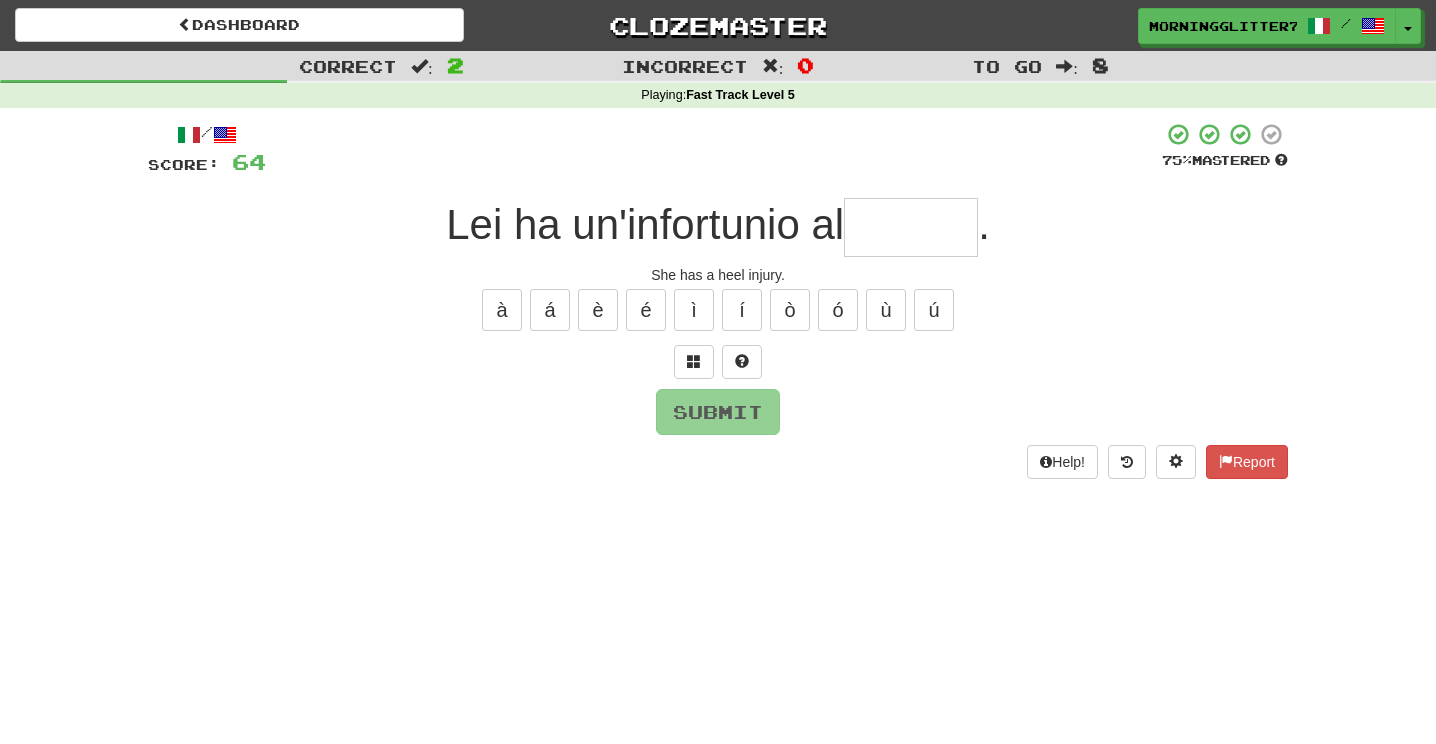 type on "*" 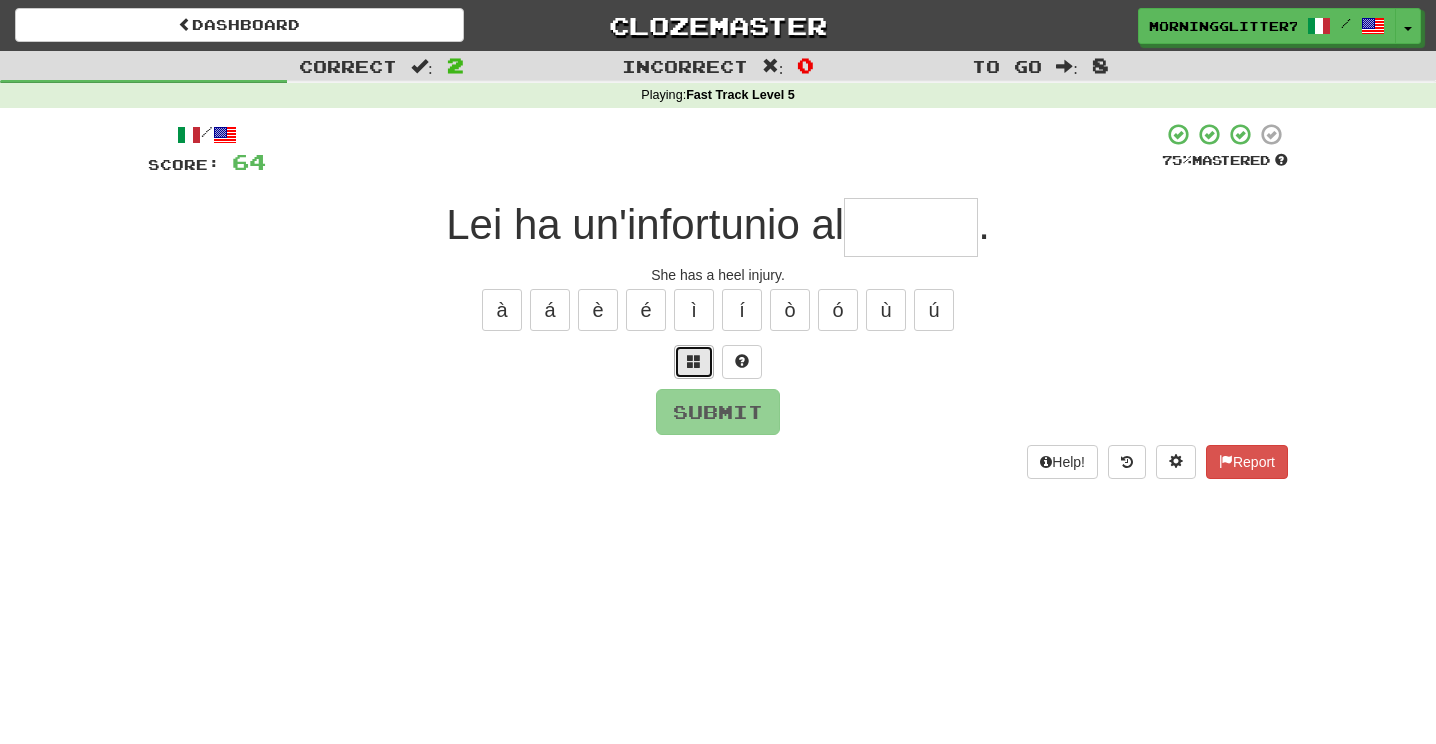 click at bounding box center (694, 361) 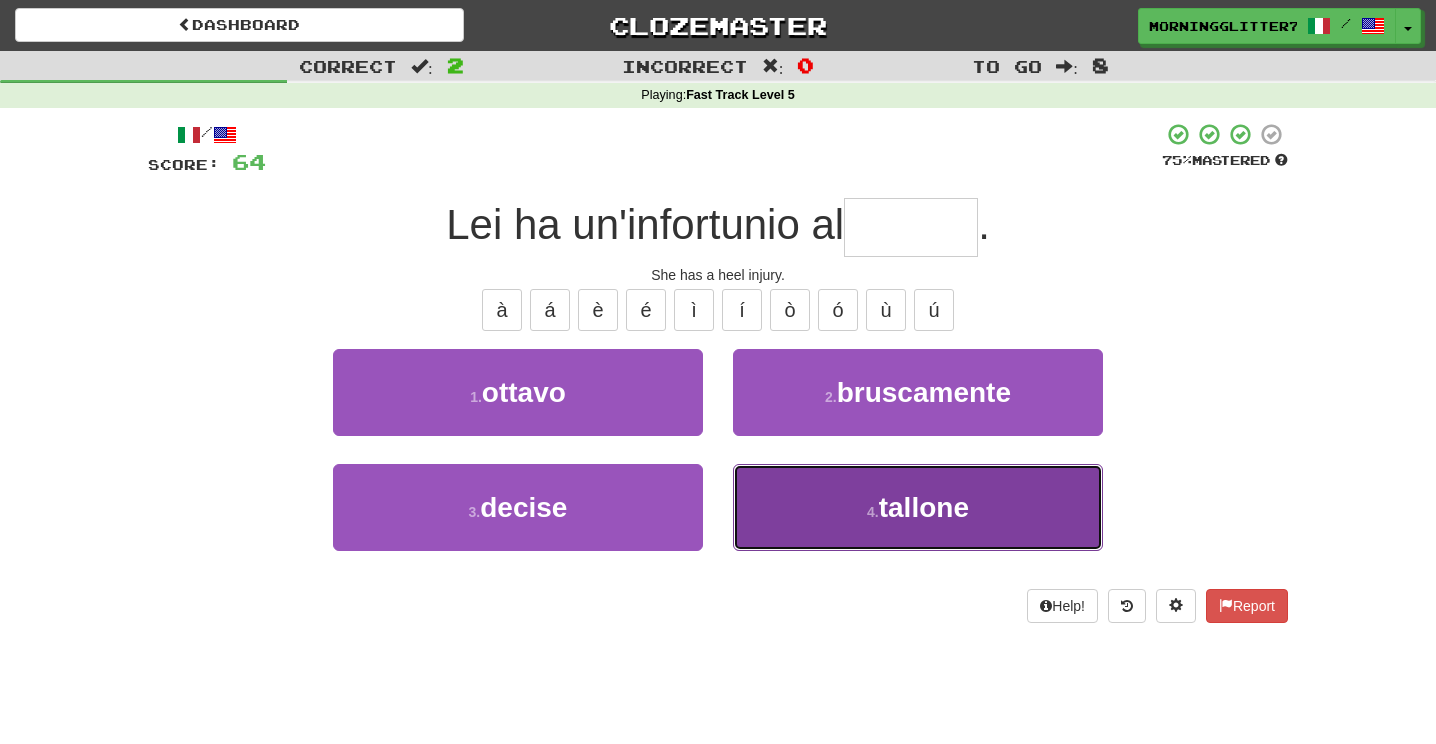 click on "4 .  tallone" at bounding box center [918, 507] 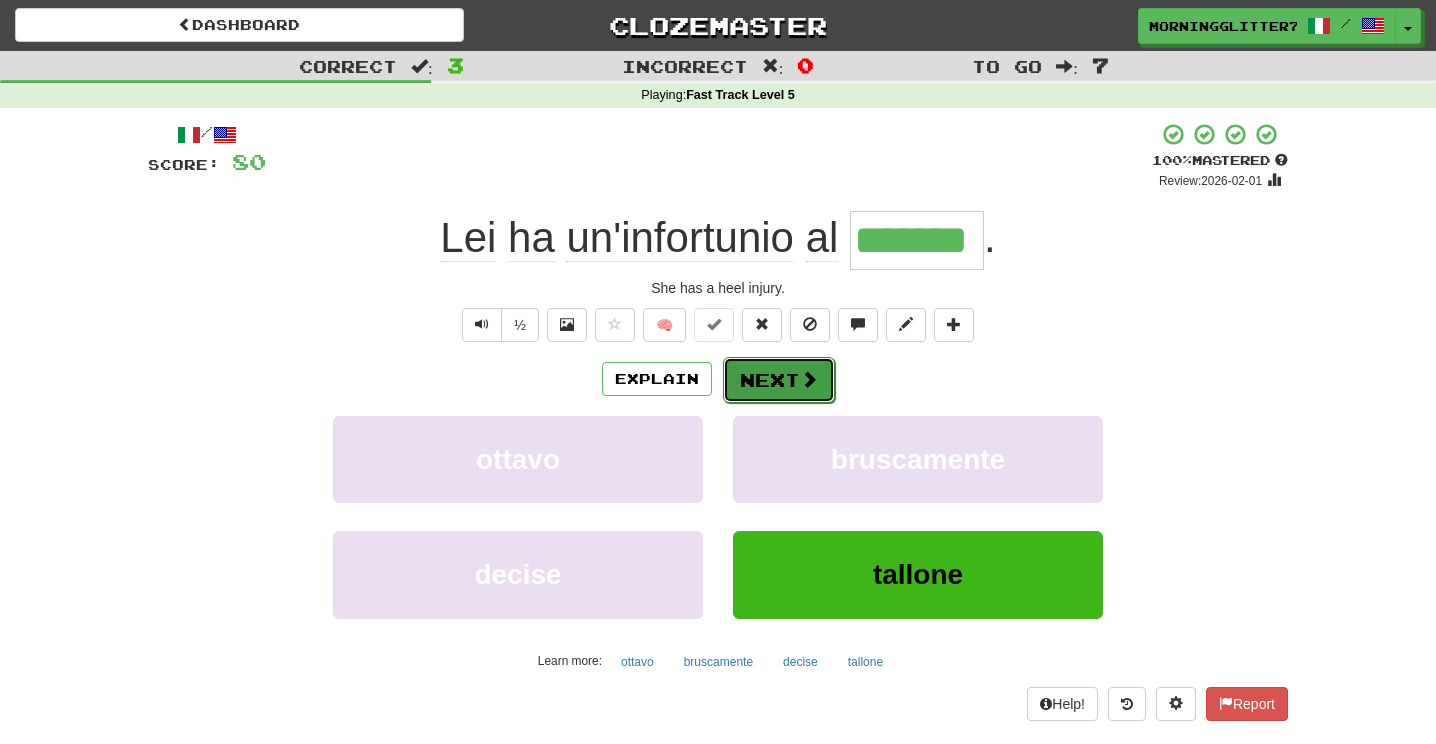 click on "Next" at bounding box center [779, 380] 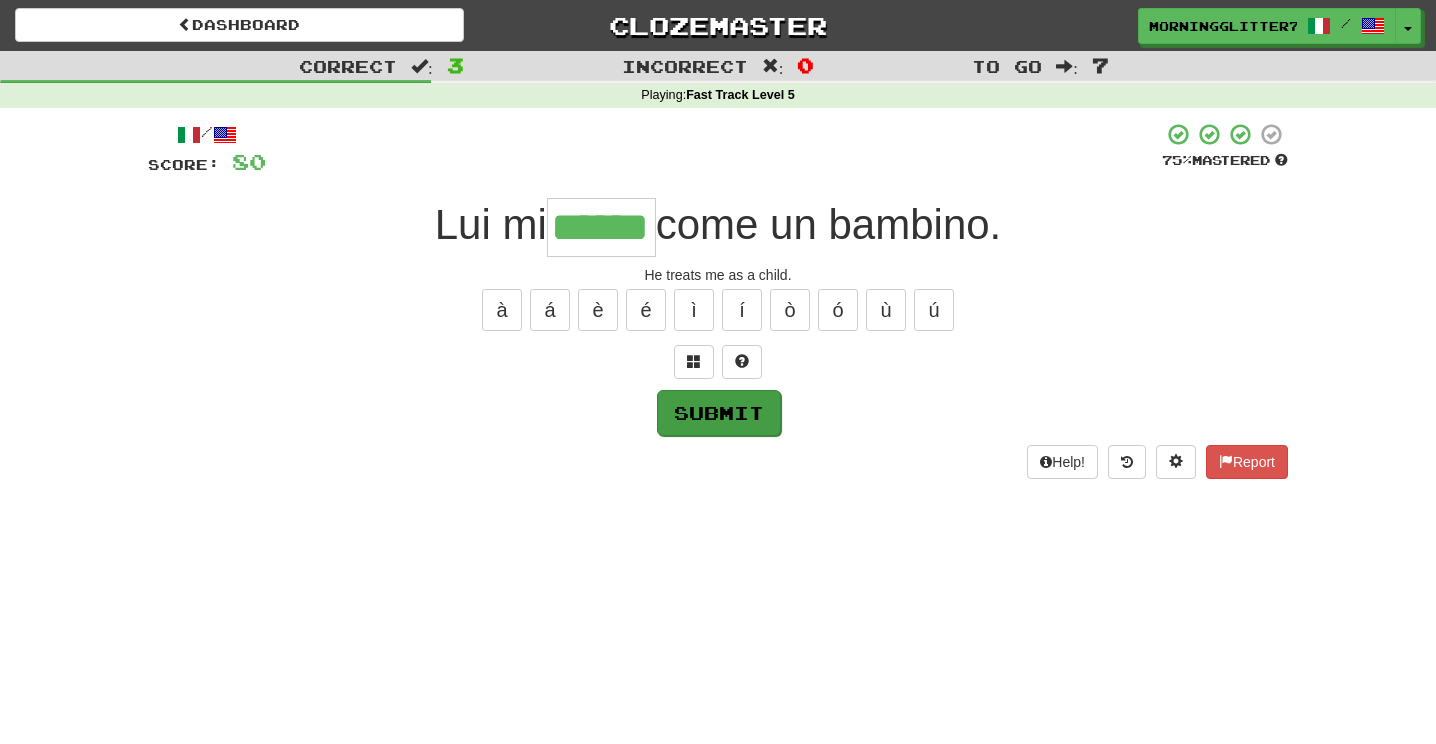 type on "******" 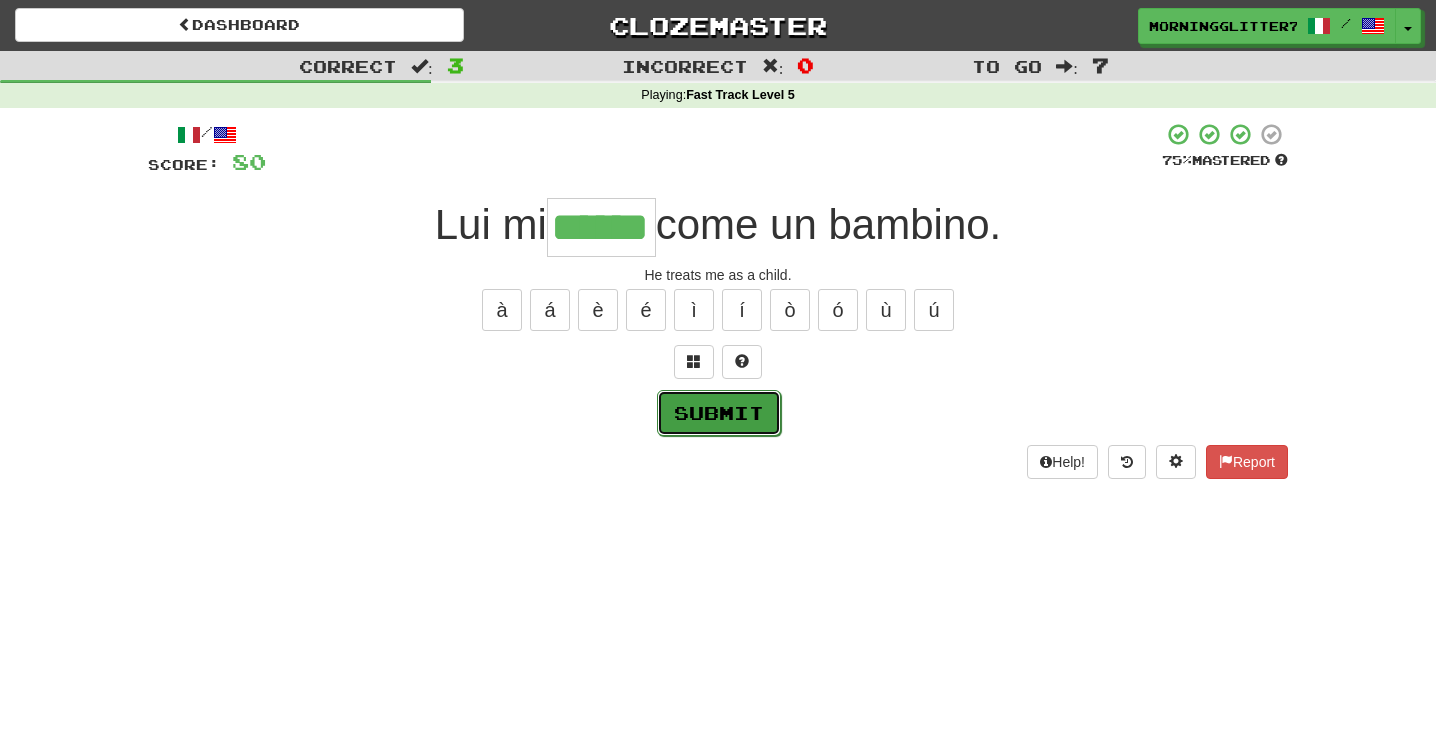click on "Submit" at bounding box center (719, 413) 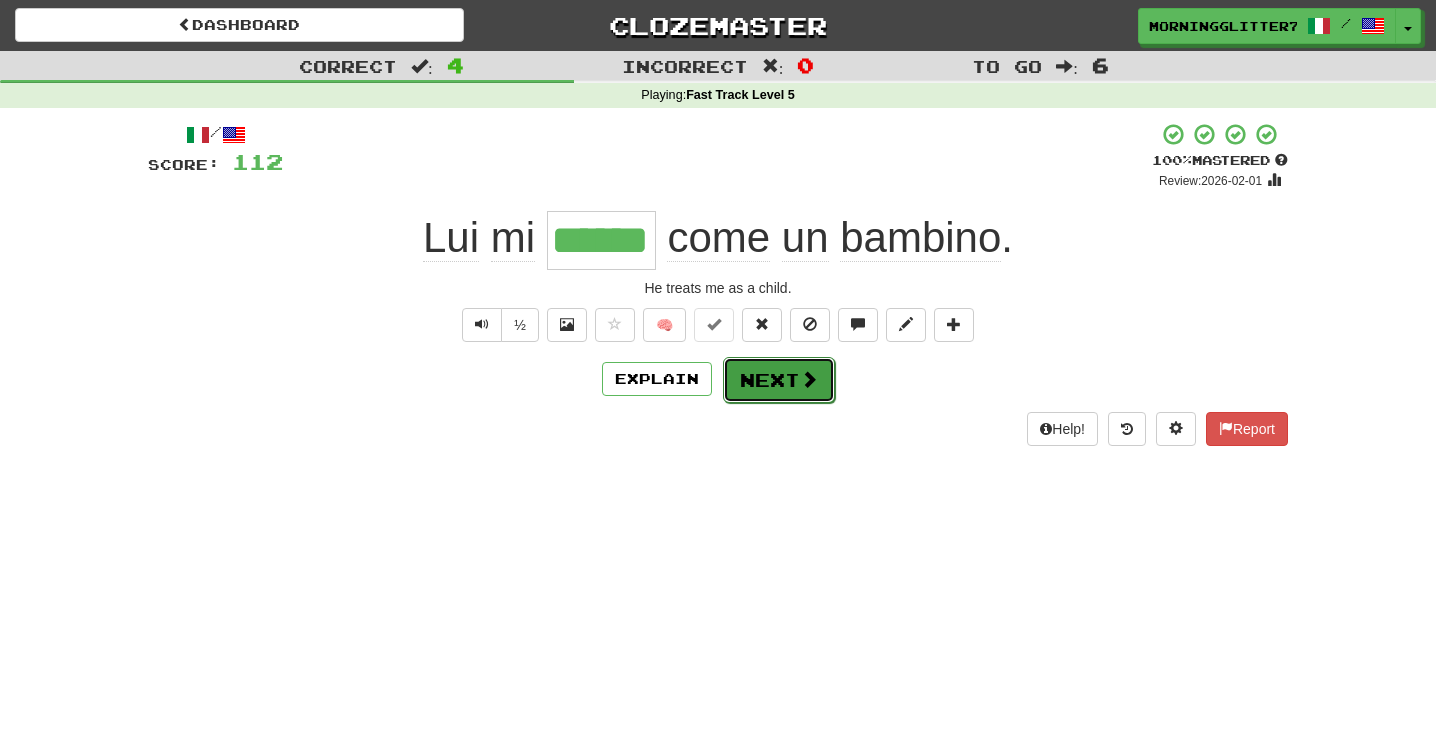 click on "Next" at bounding box center (779, 380) 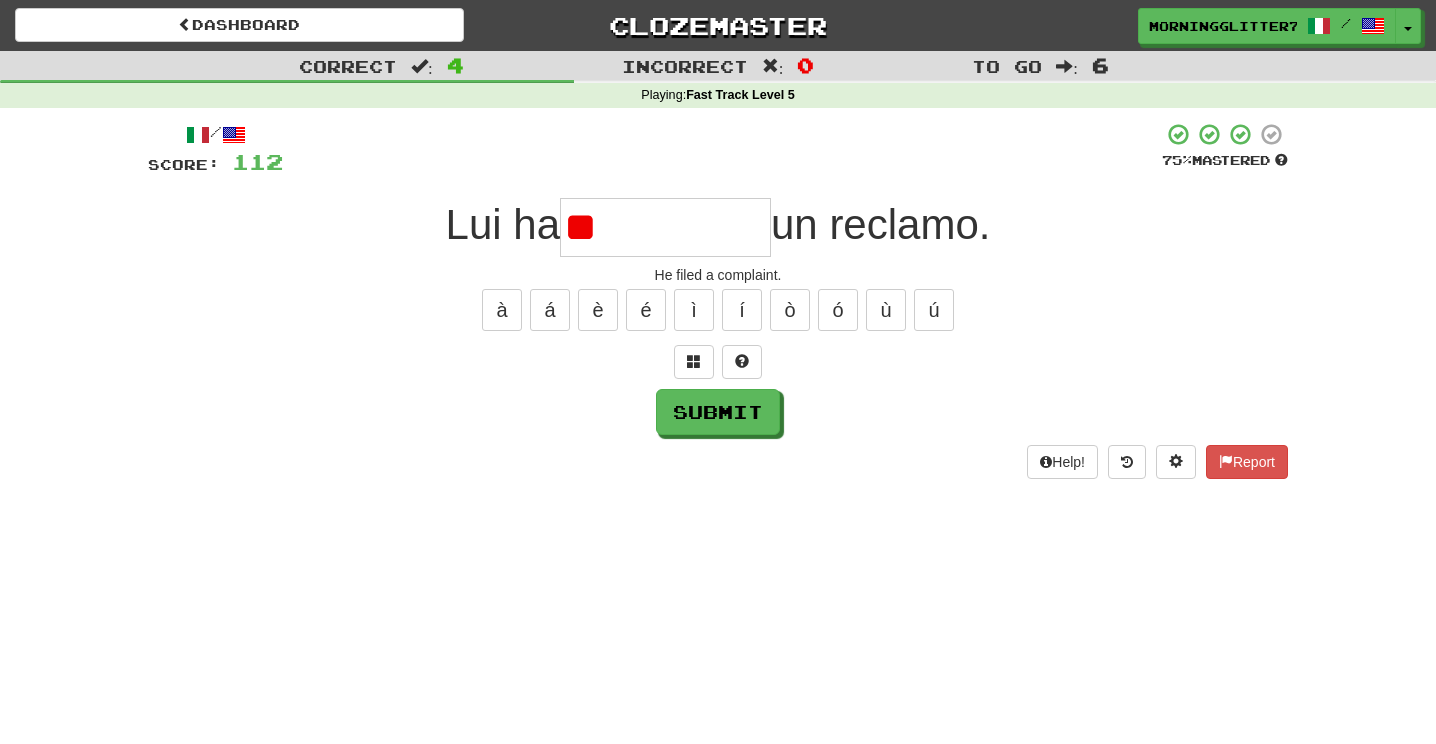 type on "*" 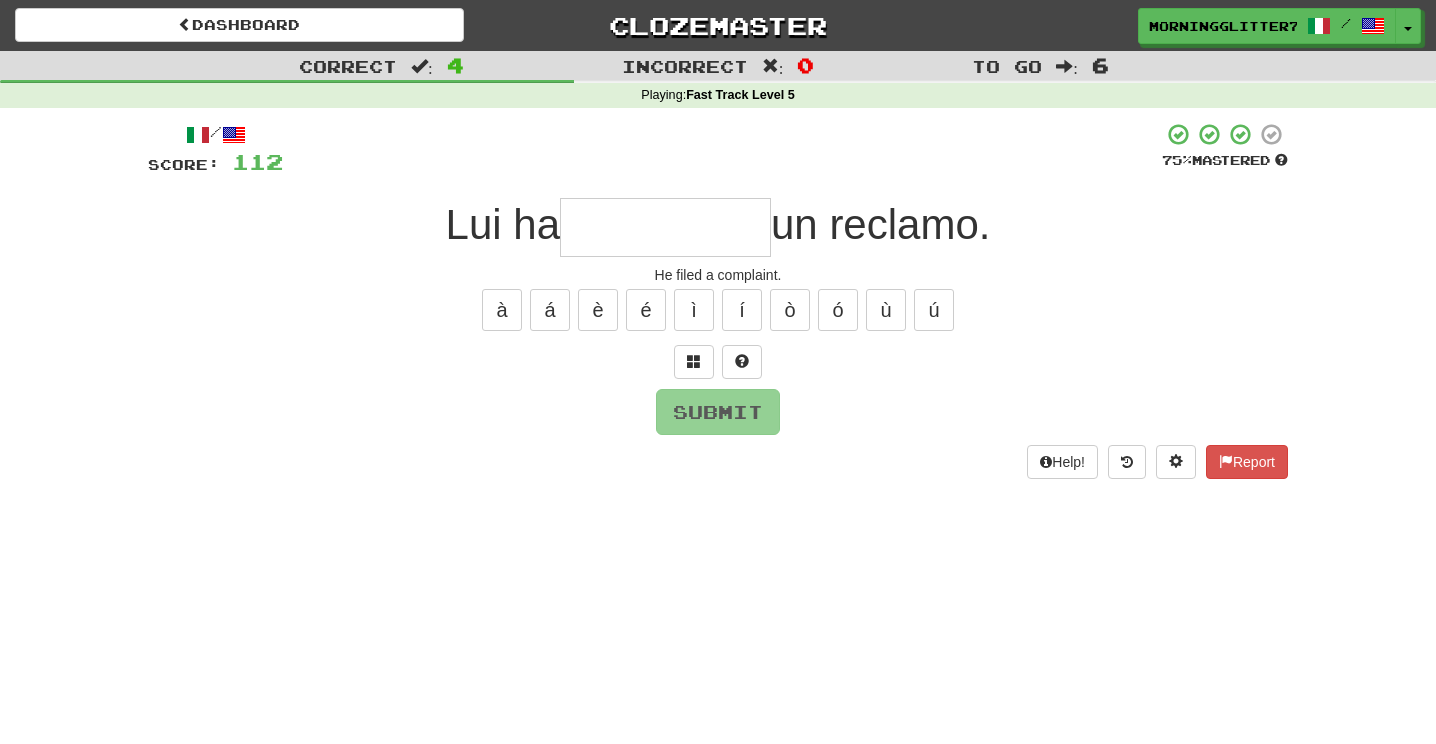 type on "*" 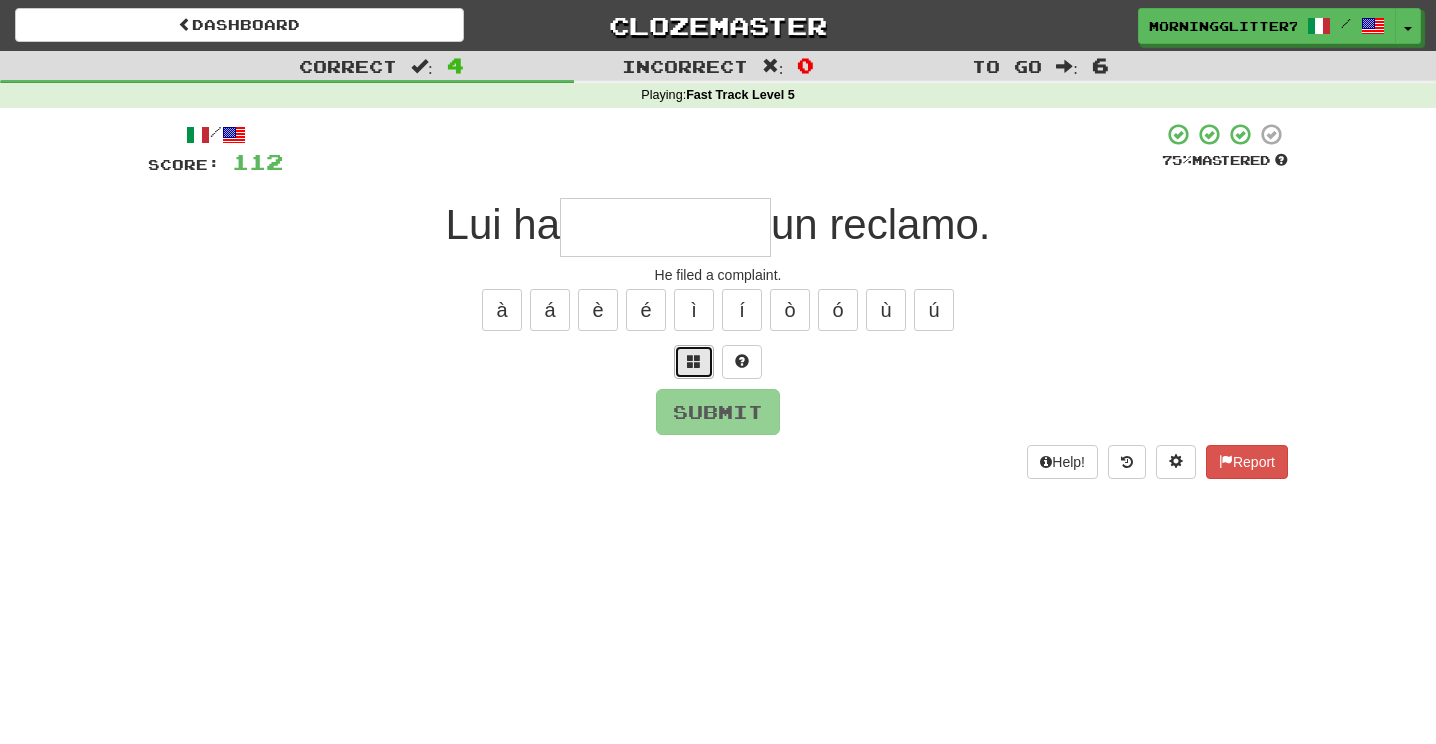 click at bounding box center [694, 361] 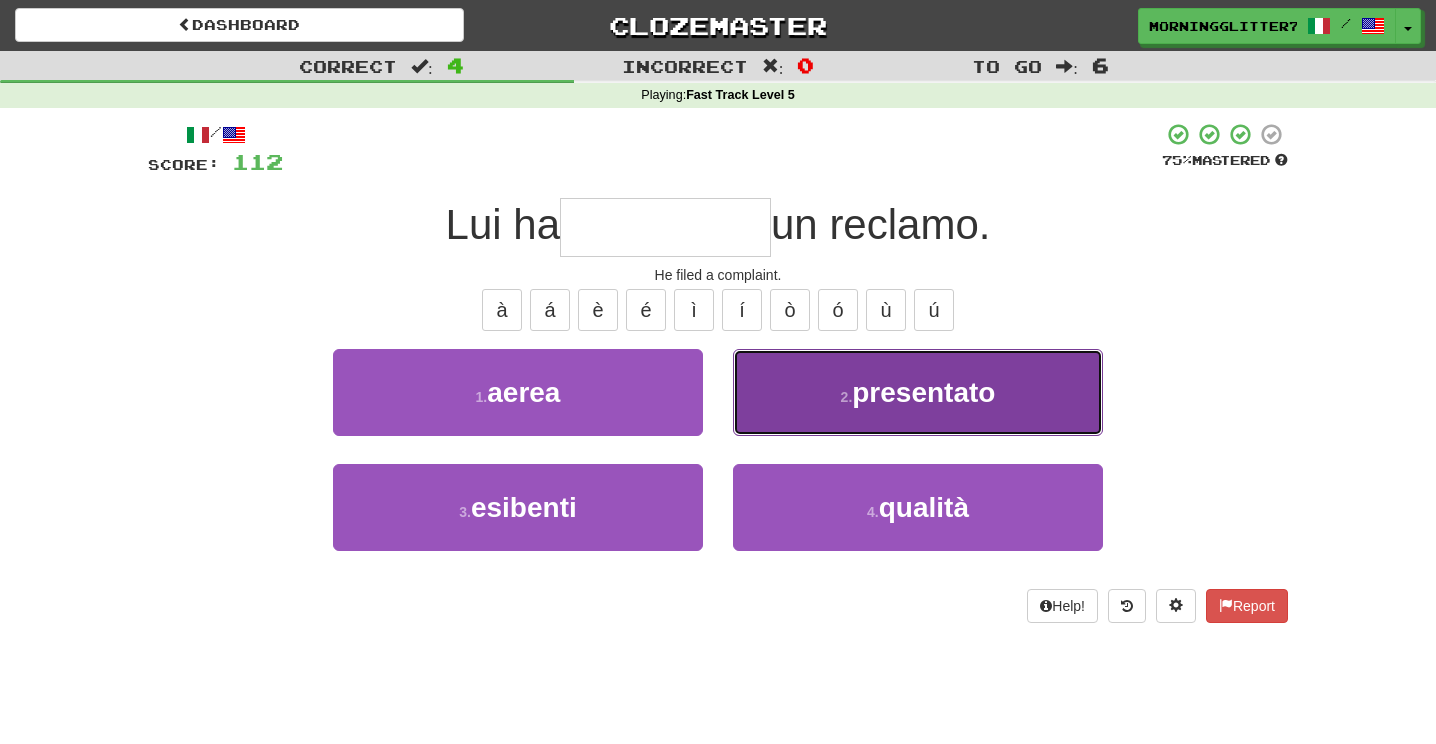 click on "presentato" at bounding box center [923, 392] 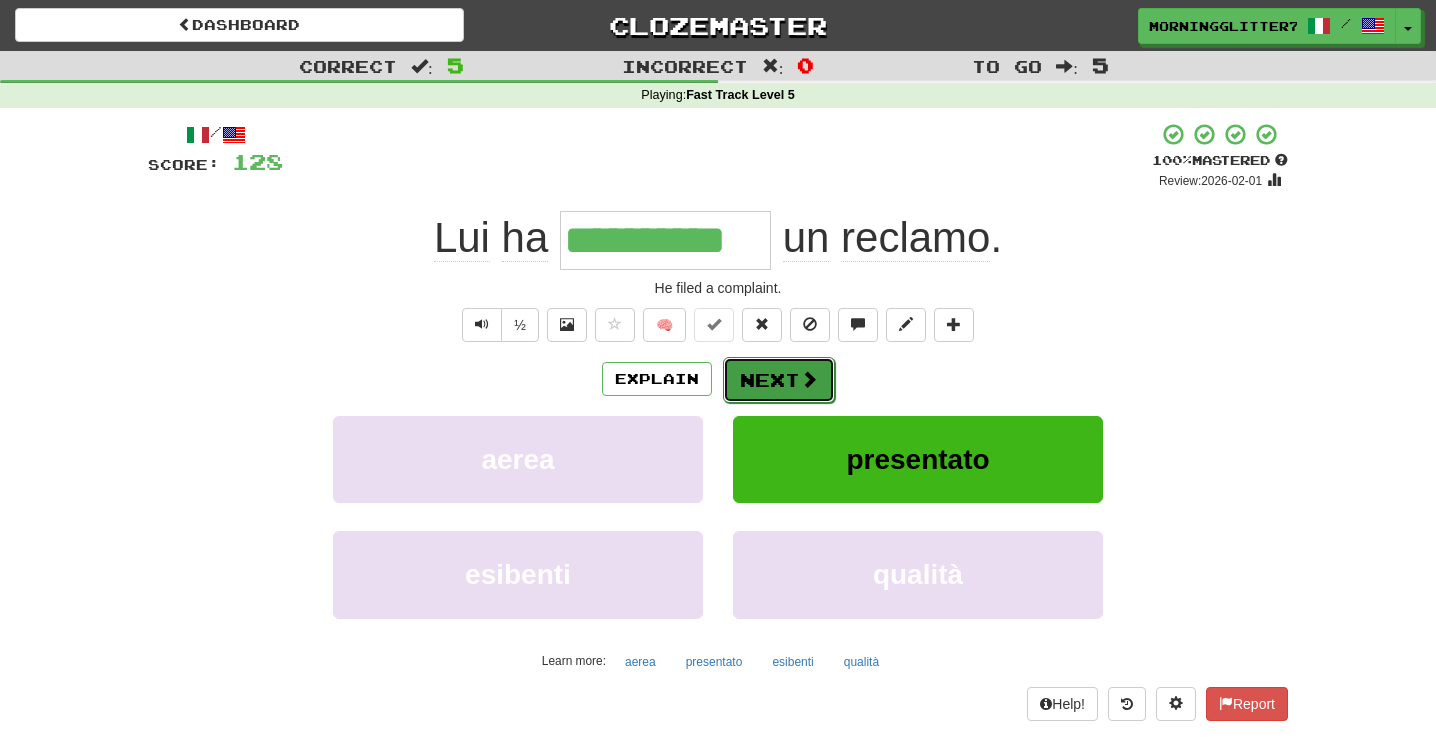 click on "Next" at bounding box center [779, 380] 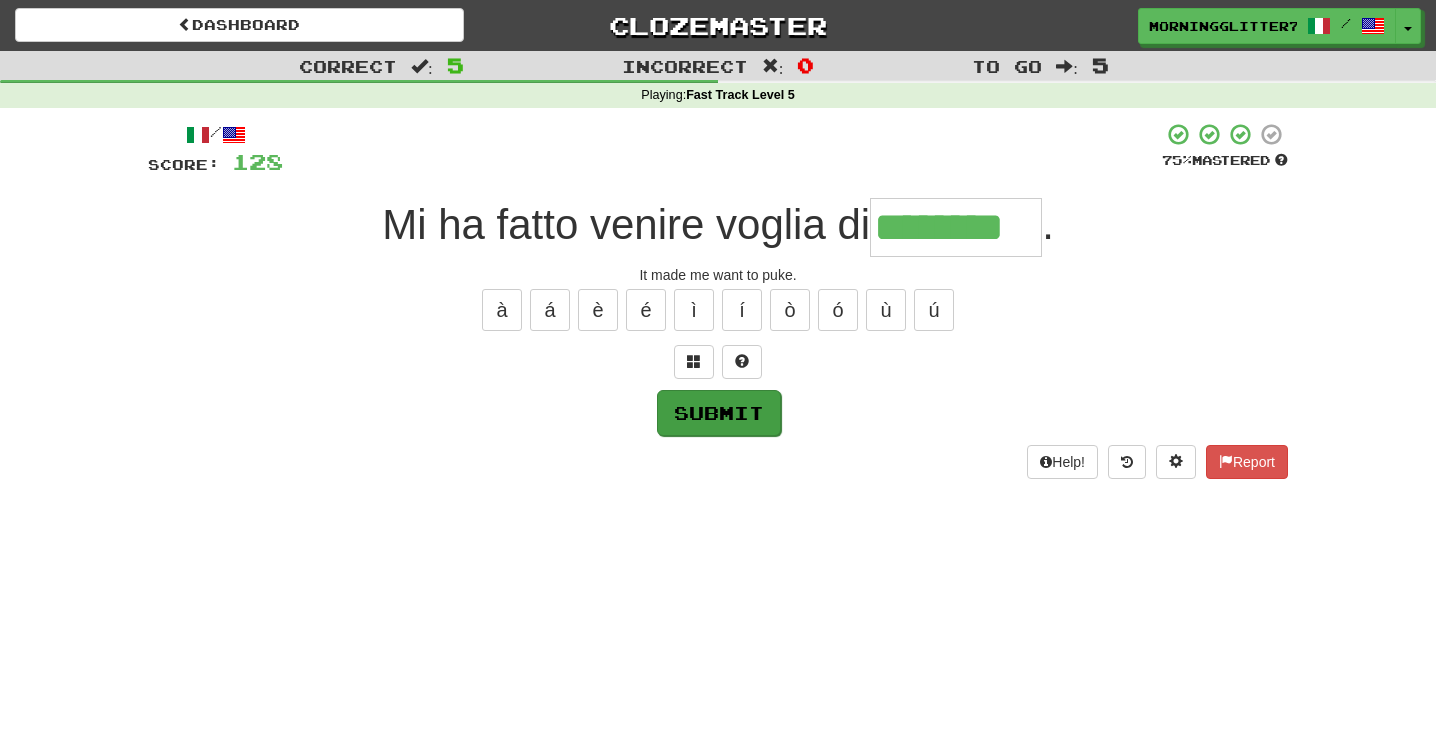 type on "********" 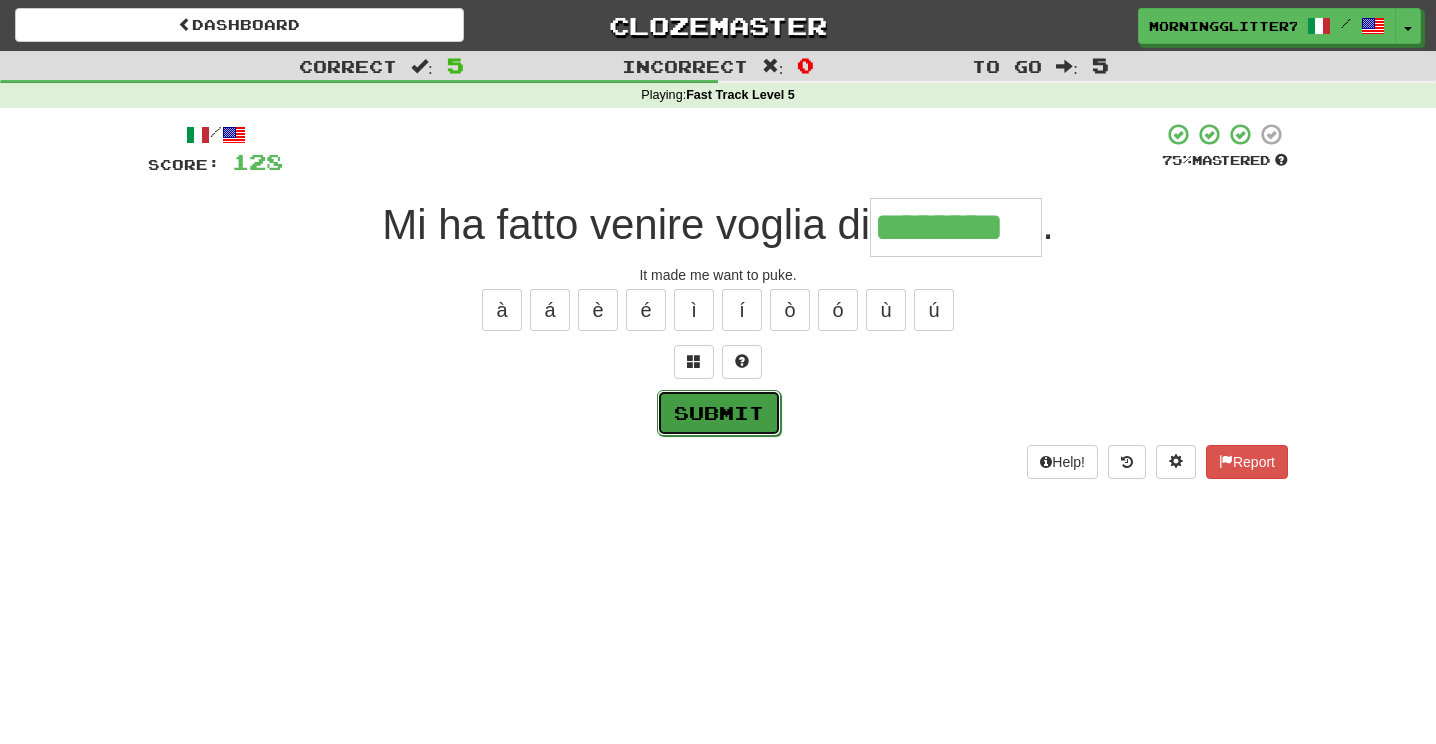 click on "Submit" at bounding box center [719, 413] 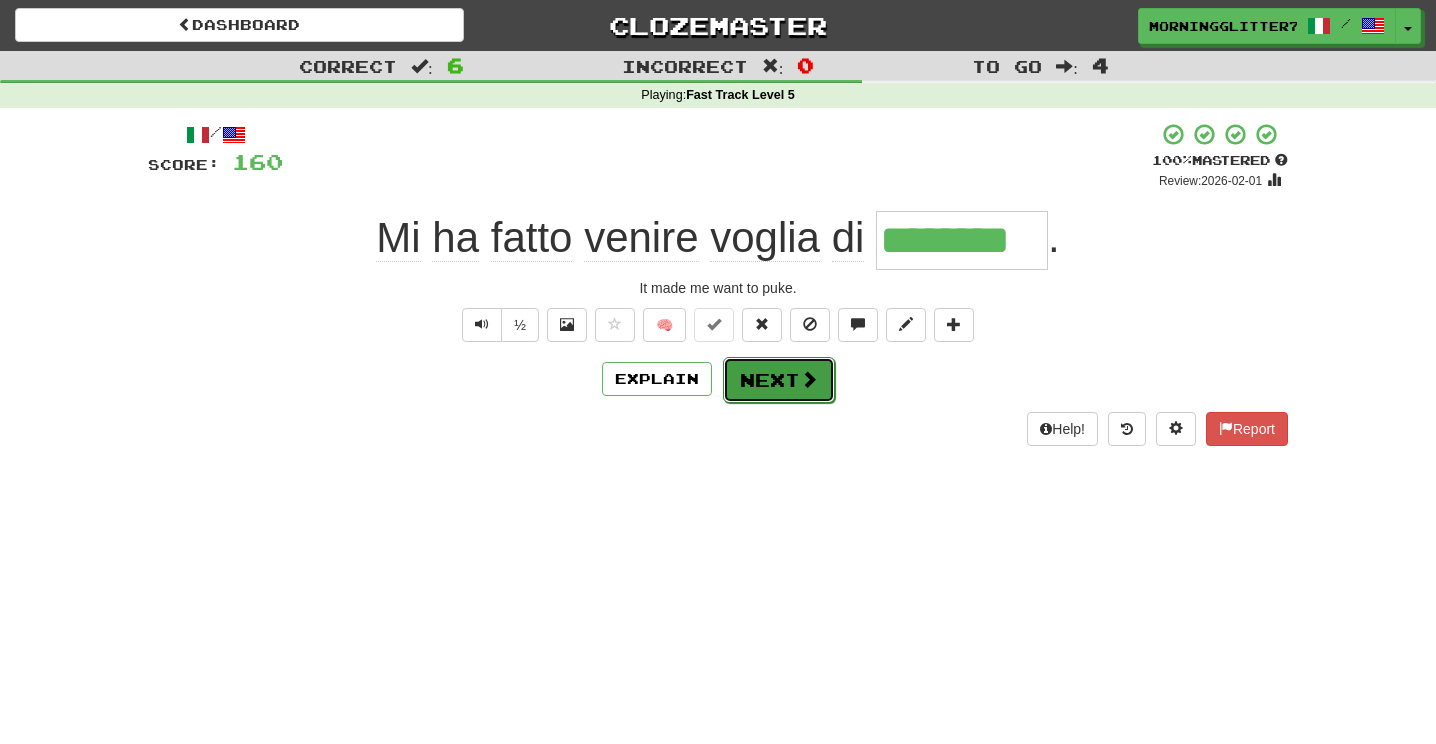 click on "Next" at bounding box center [779, 380] 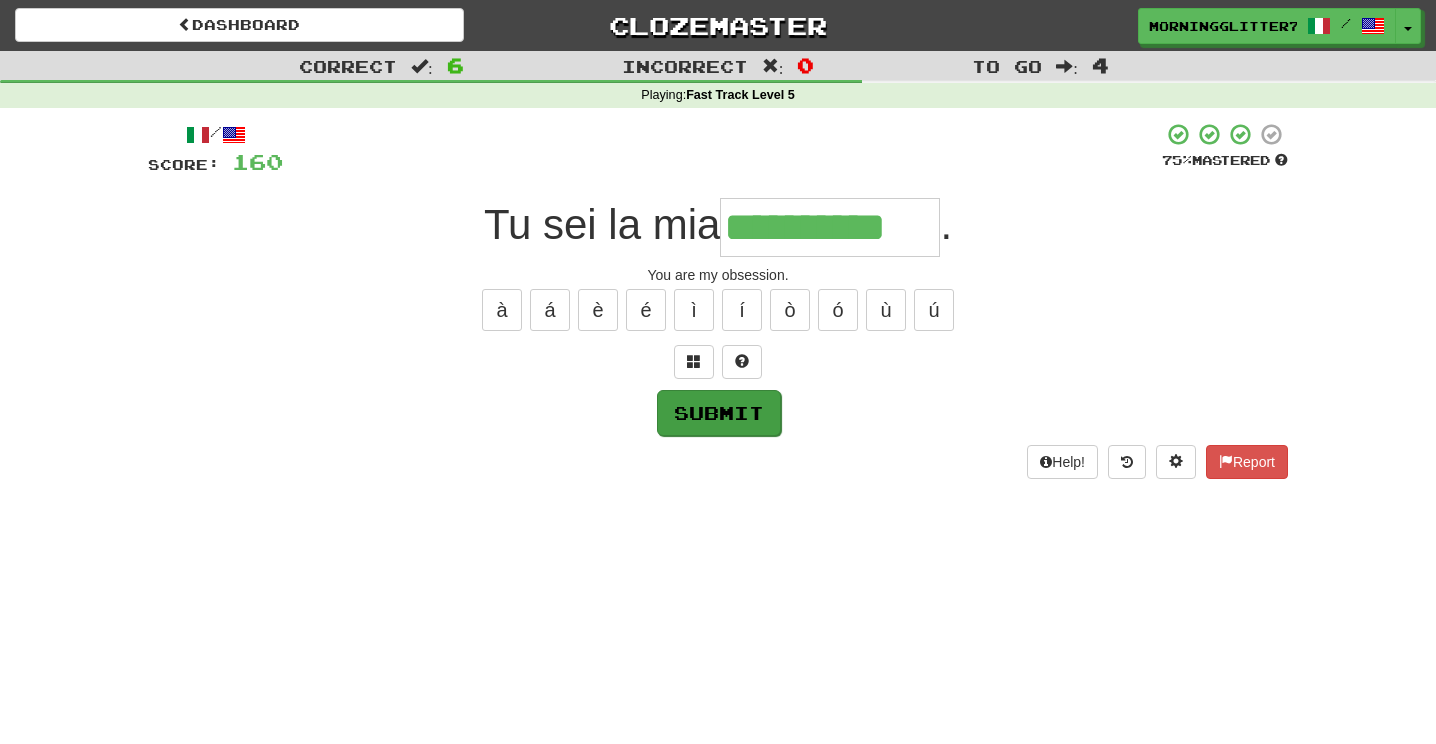 type on "**********" 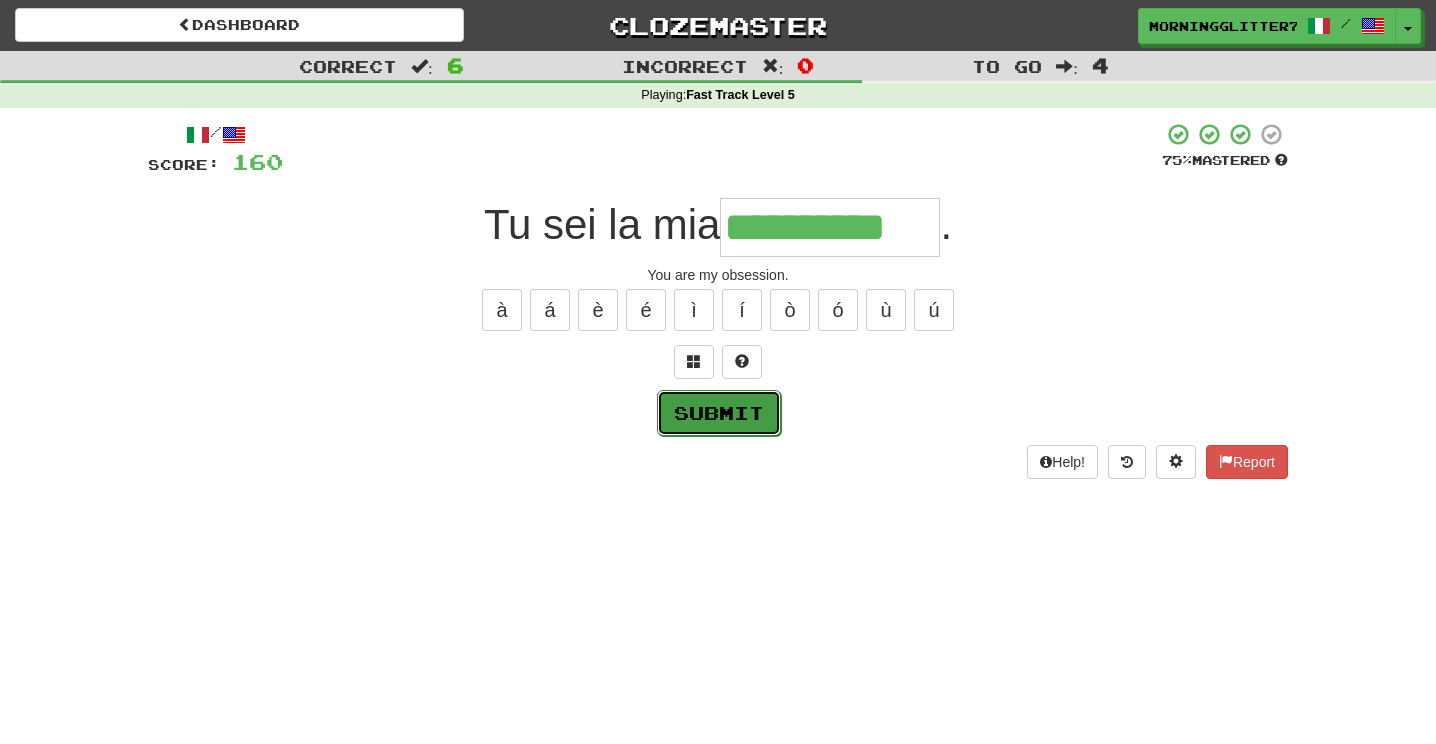 click on "Submit" at bounding box center [719, 413] 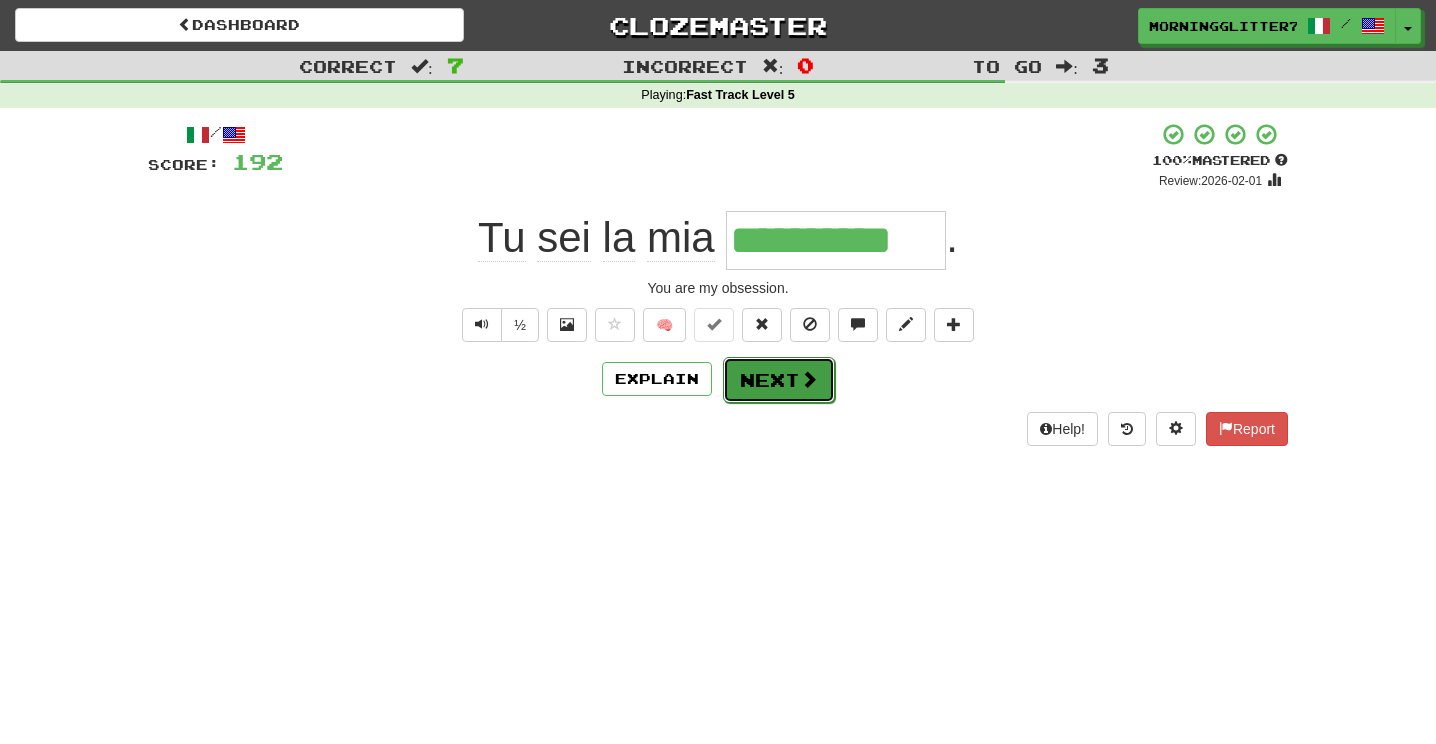 click on "Next" at bounding box center [779, 380] 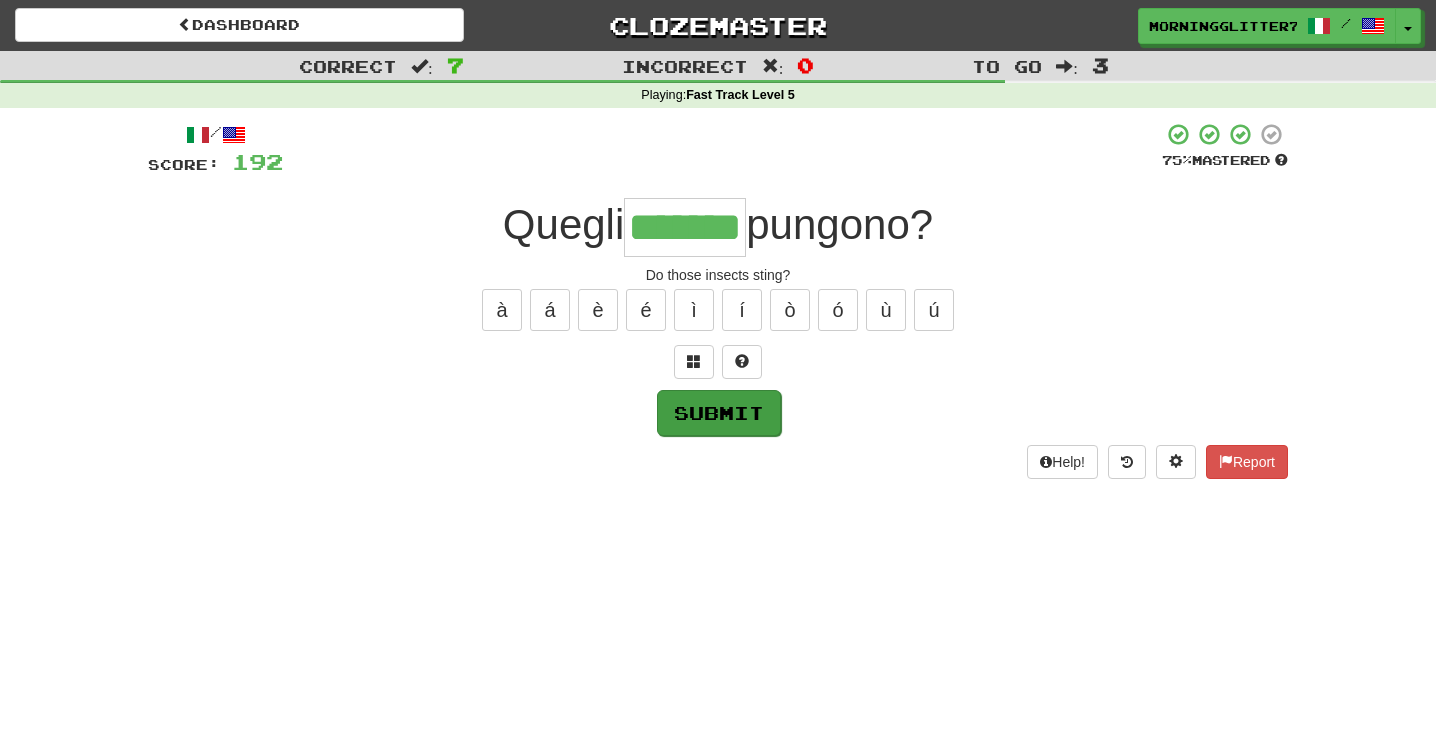 type on "*******" 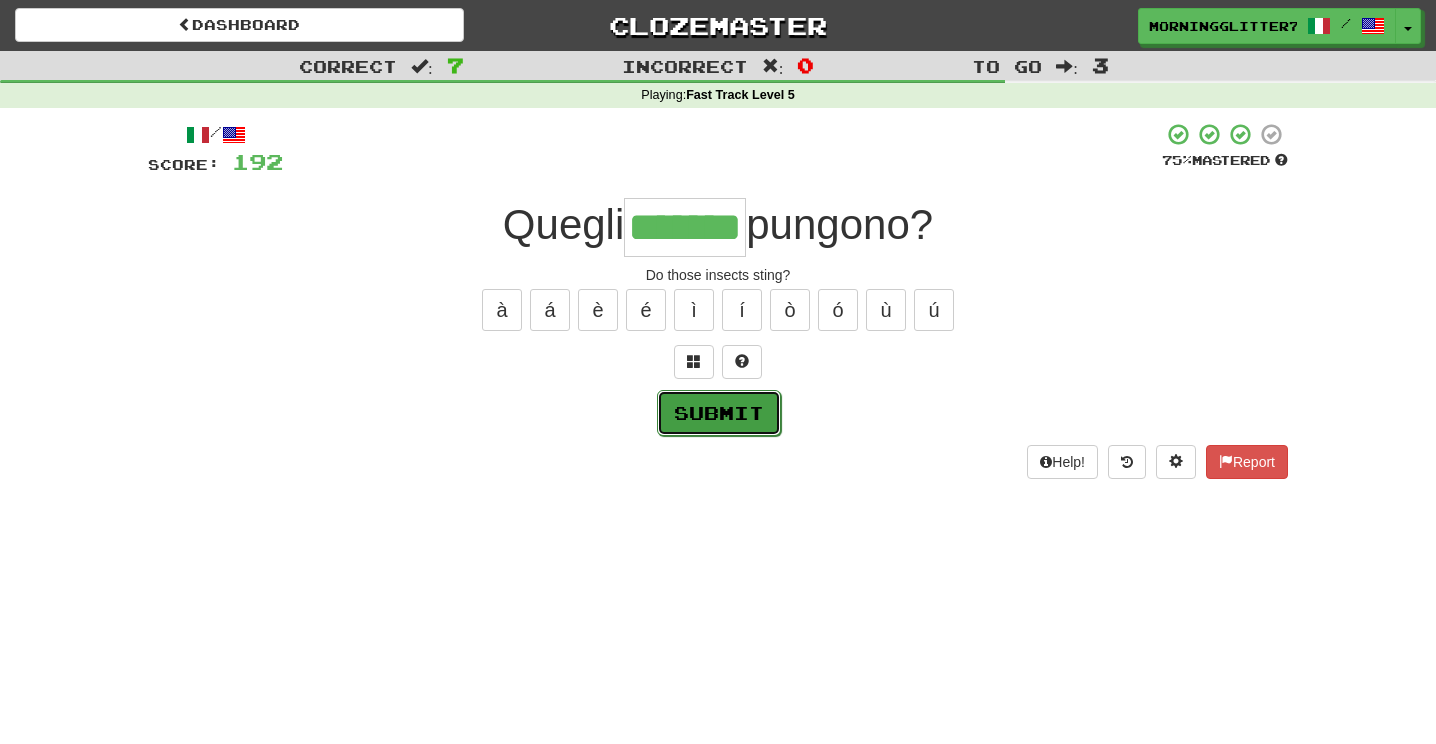 click on "Submit" at bounding box center (719, 413) 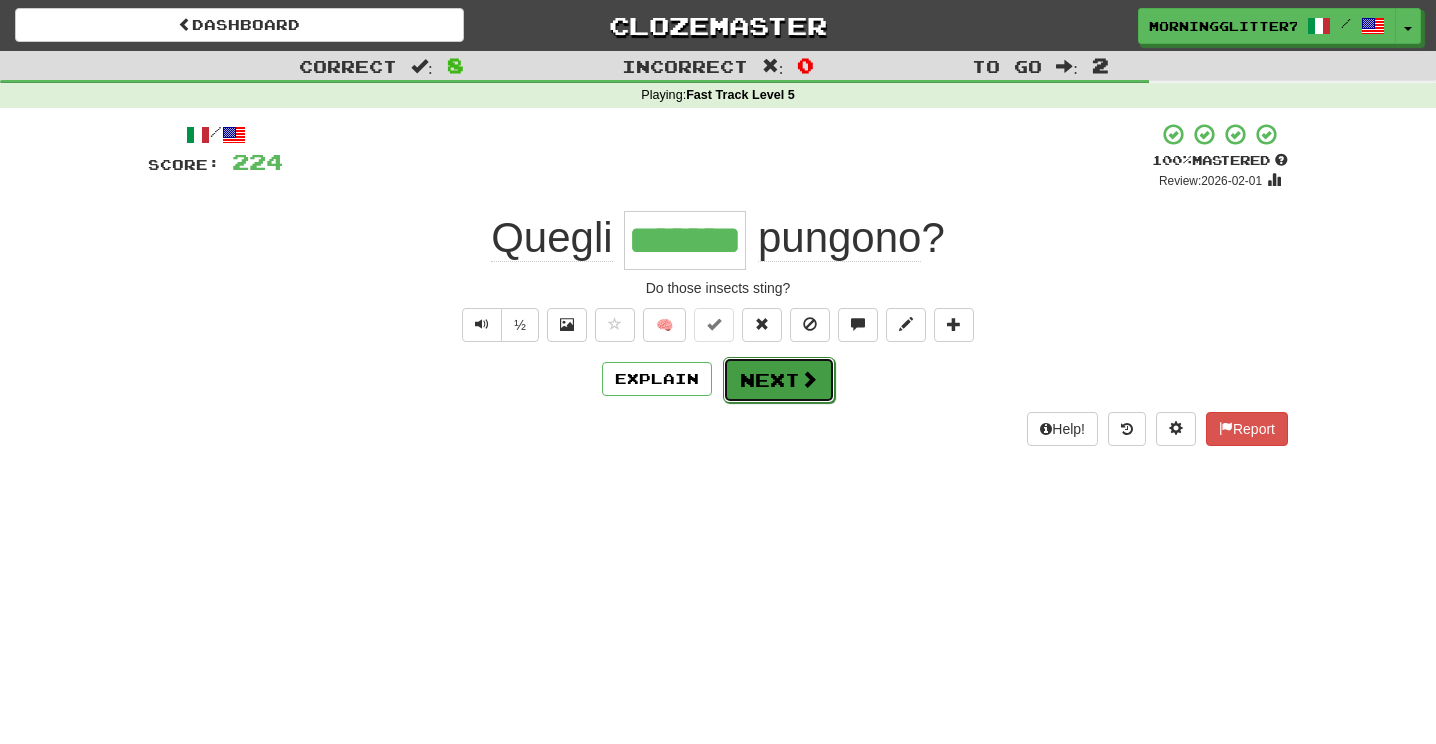 click on "Next" at bounding box center [779, 380] 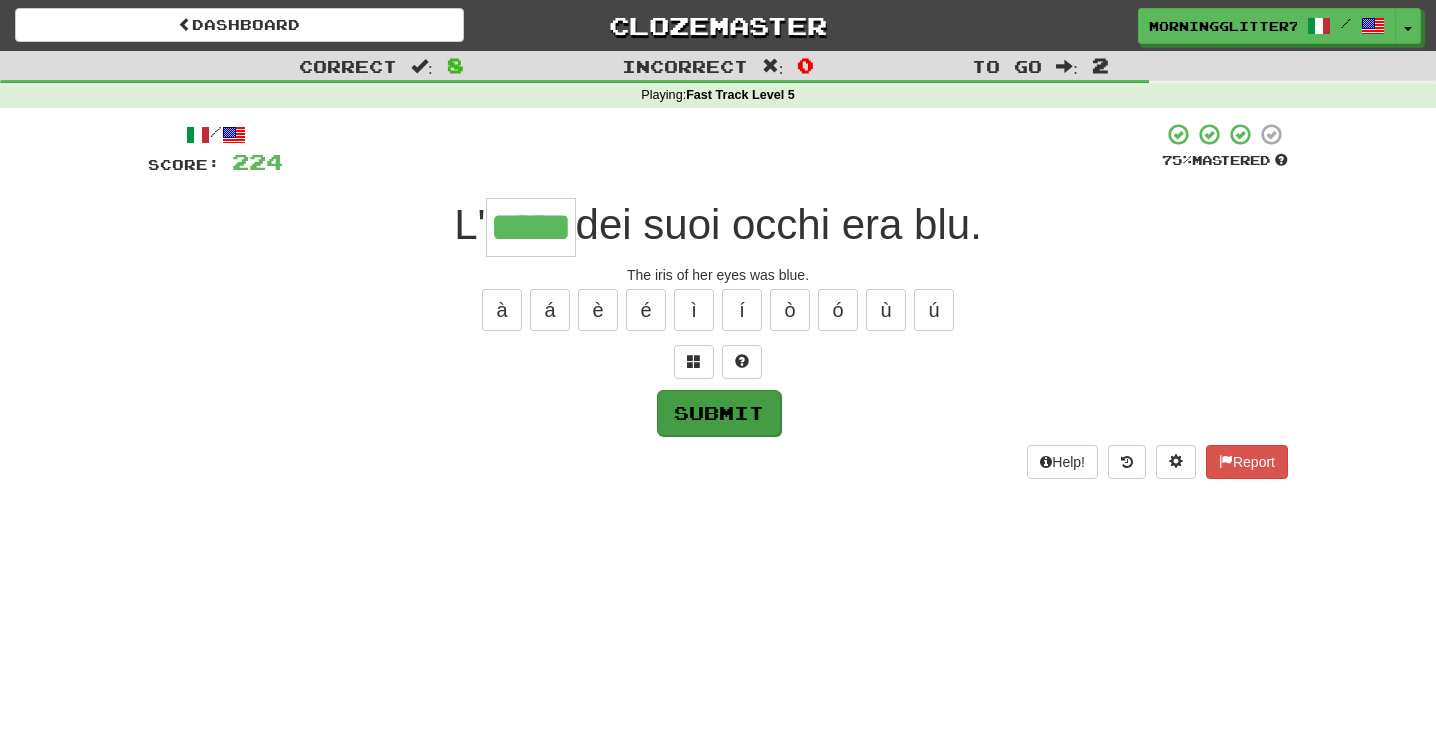 type on "*****" 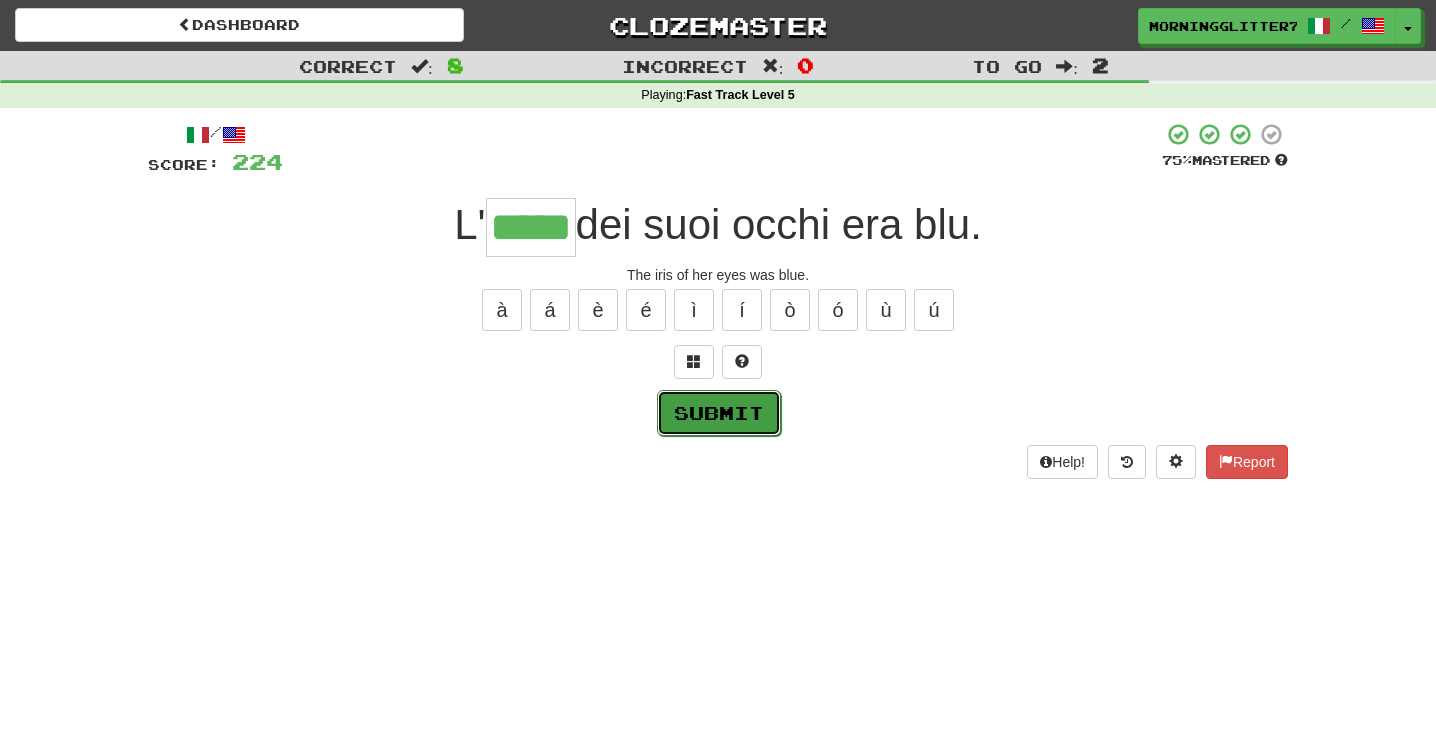 click on "Submit" at bounding box center [719, 413] 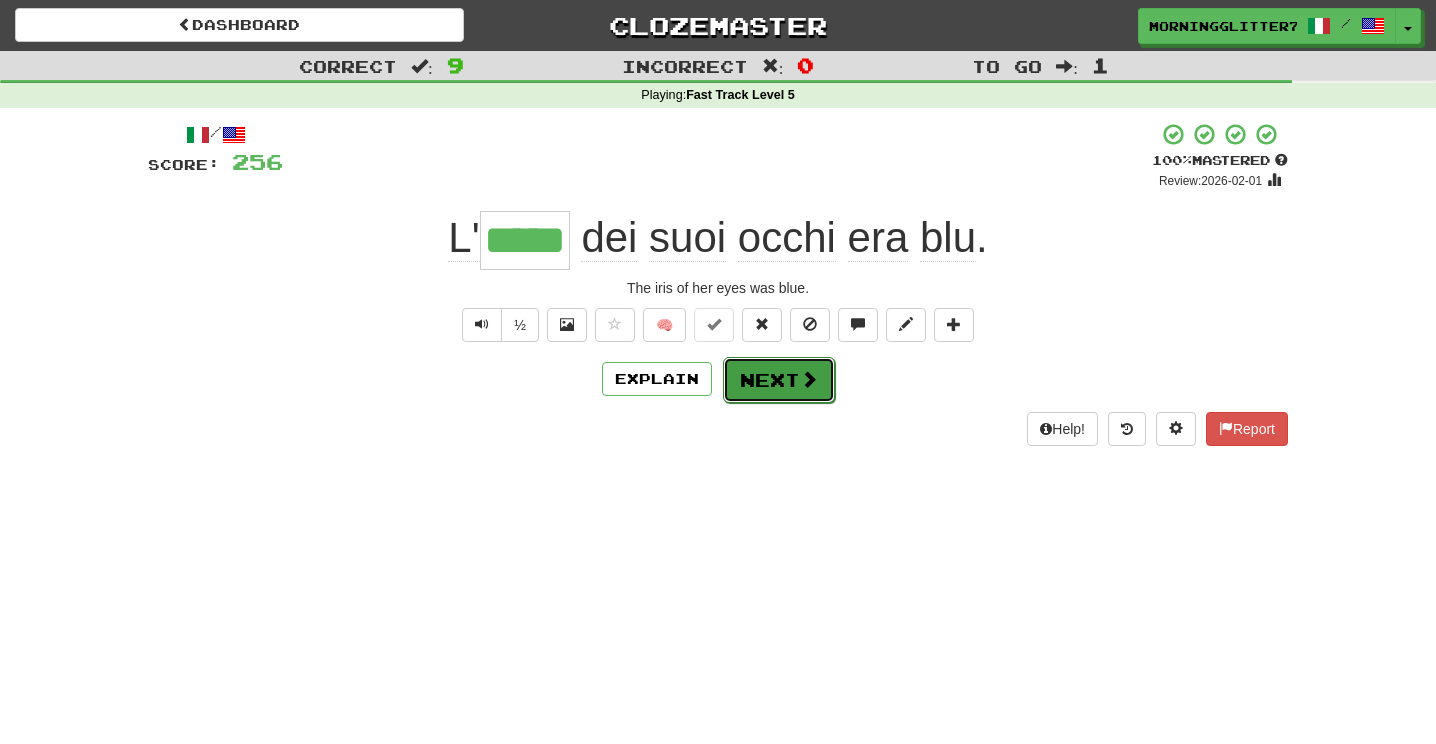 click on "Next" at bounding box center [779, 380] 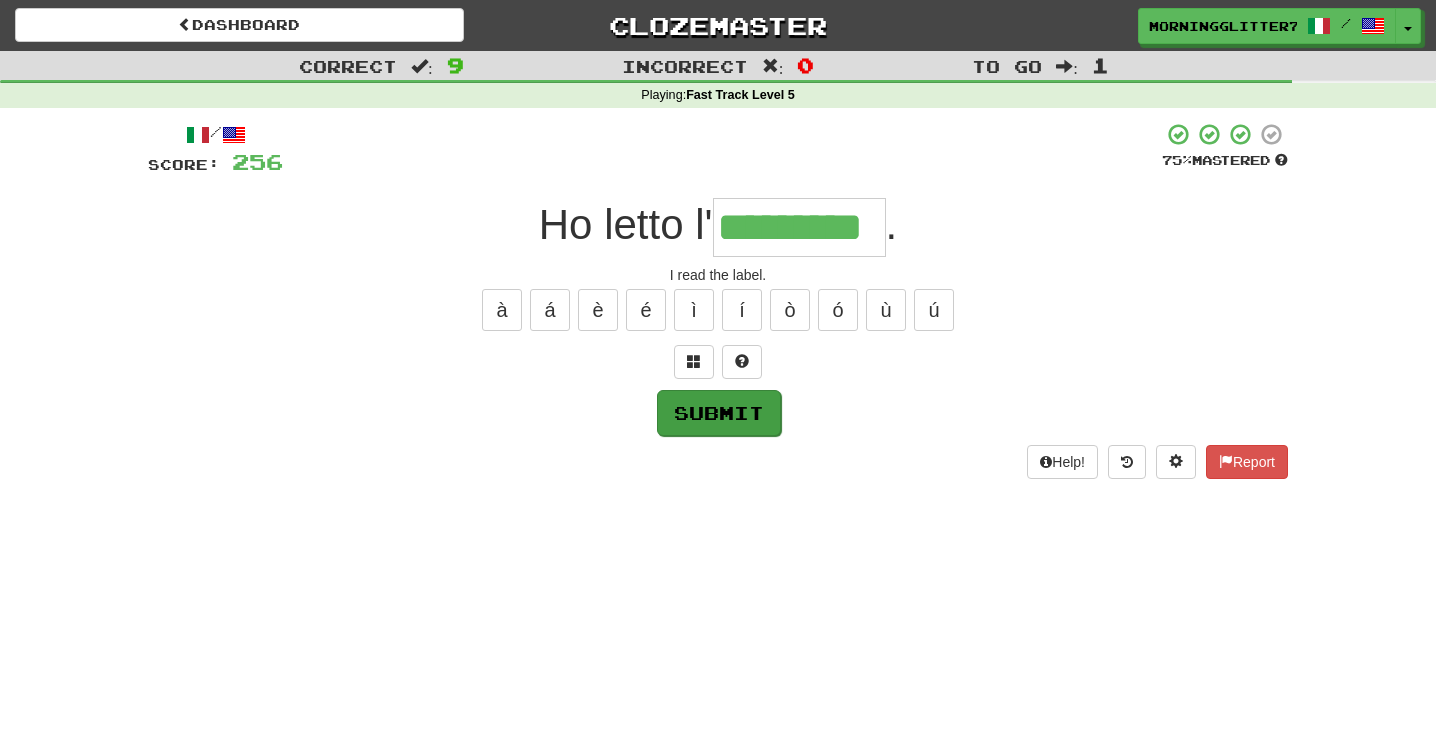 type on "*********" 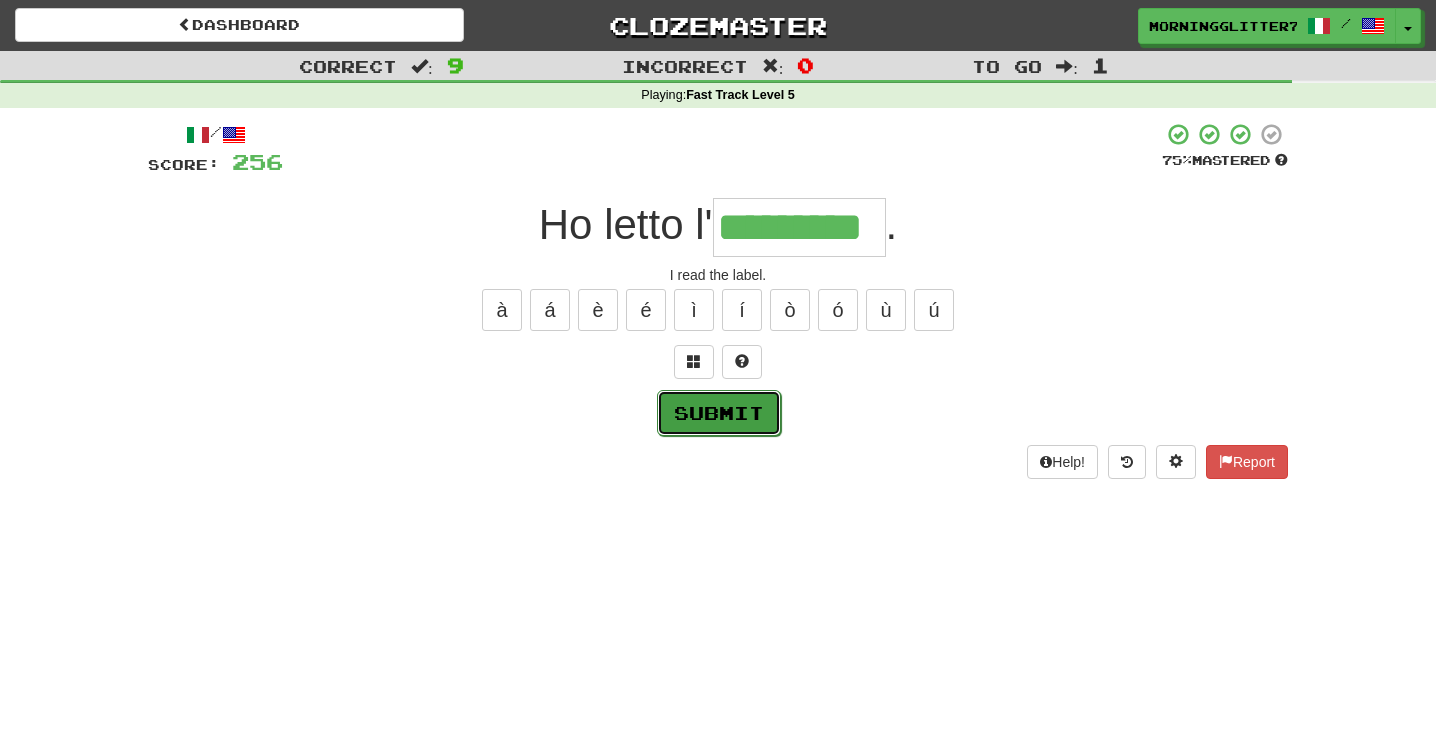click on "Submit" at bounding box center [719, 413] 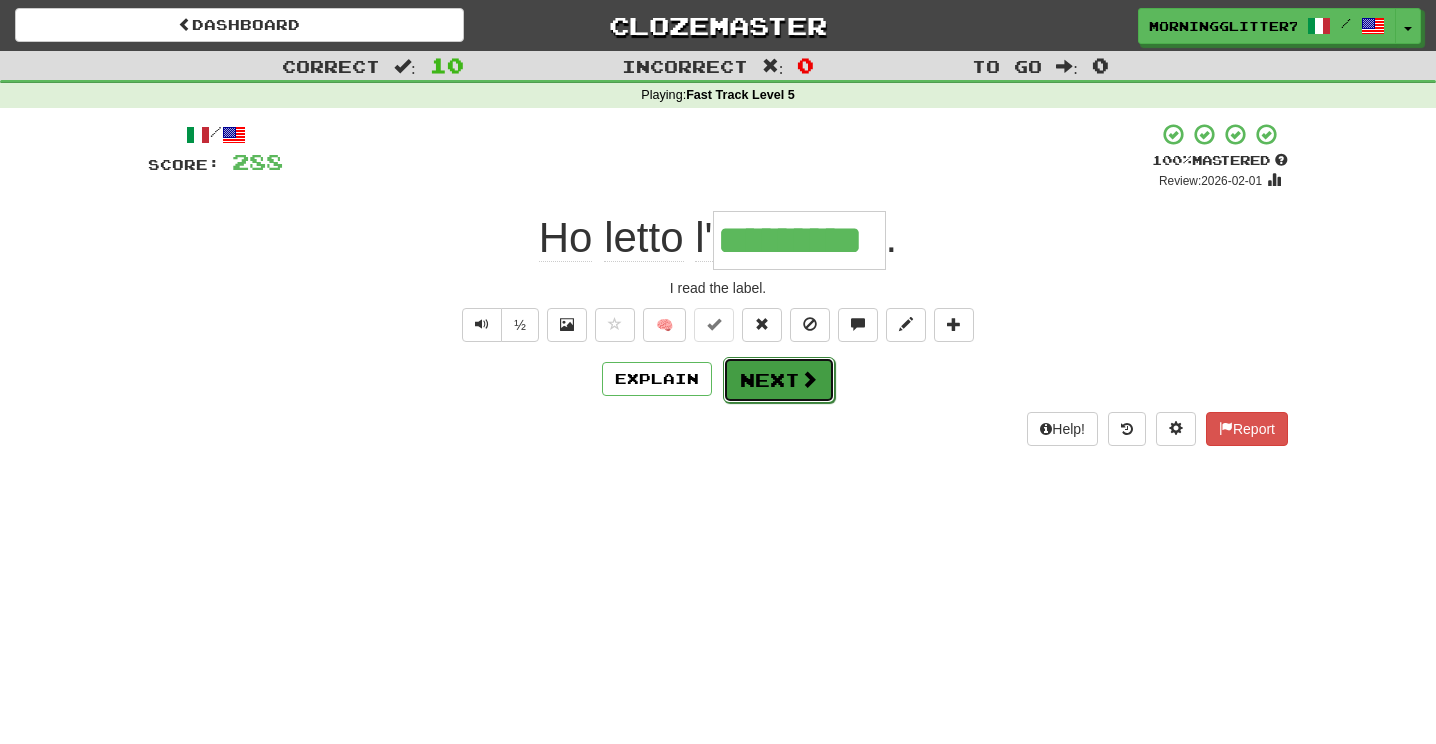 click at bounding box center [809, 379] 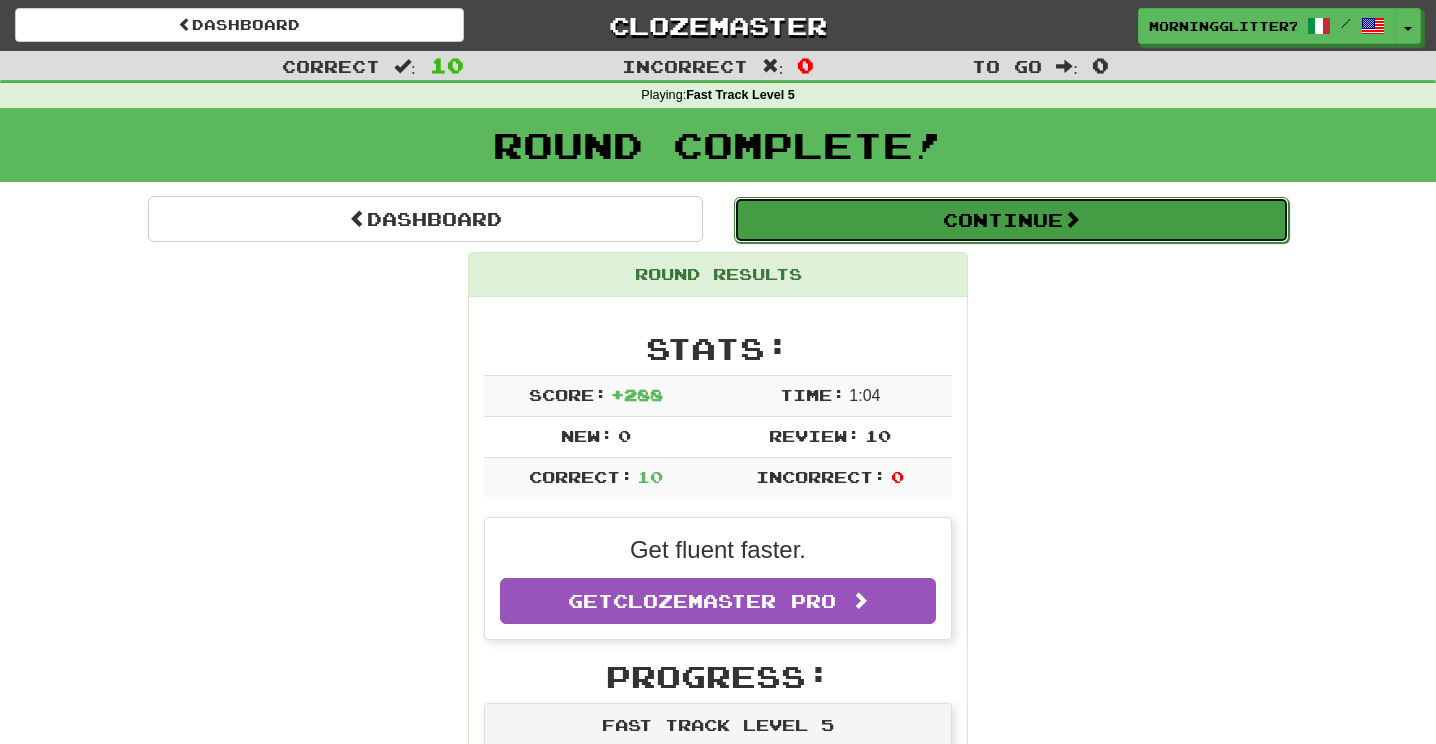 click on "Continue" at bounding box center [1011, 220] 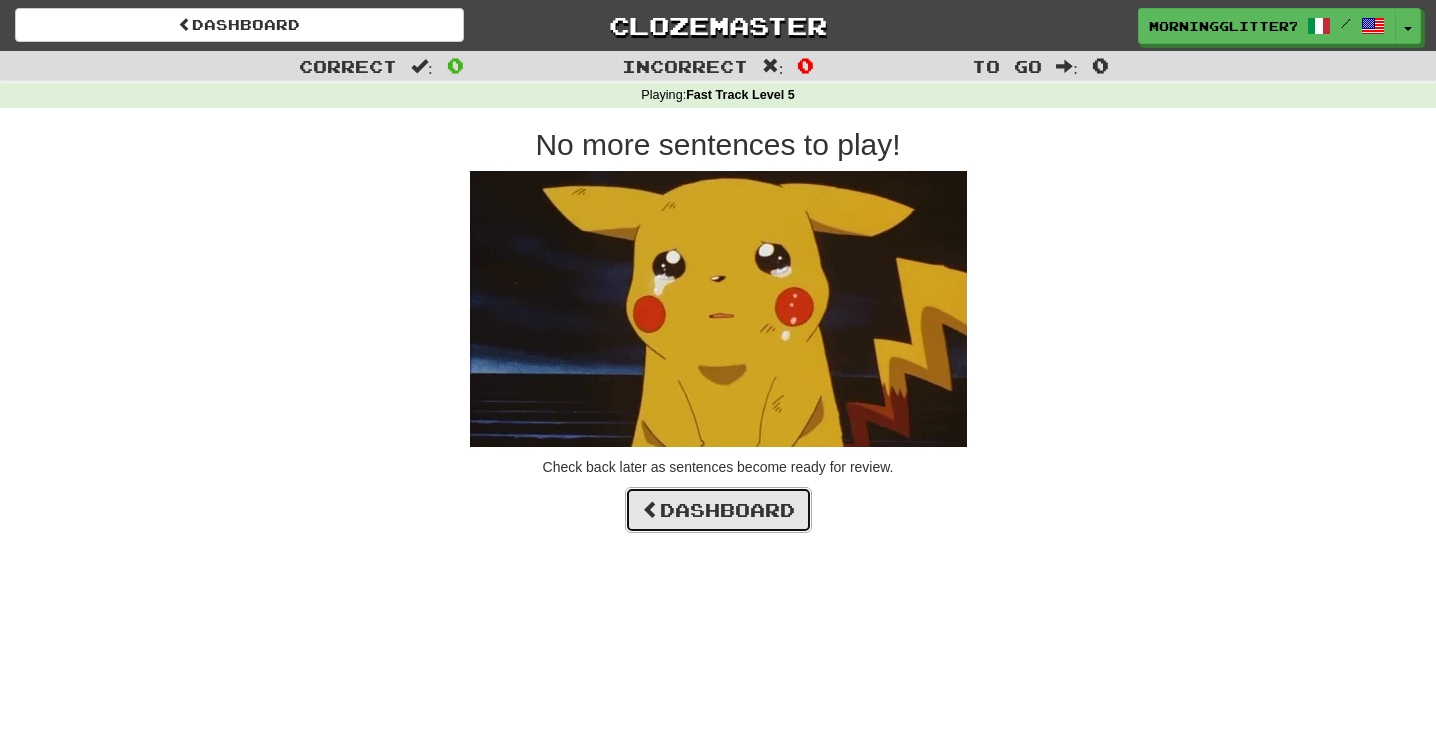 click on "Dashboard" at bounding box center [718, 510] 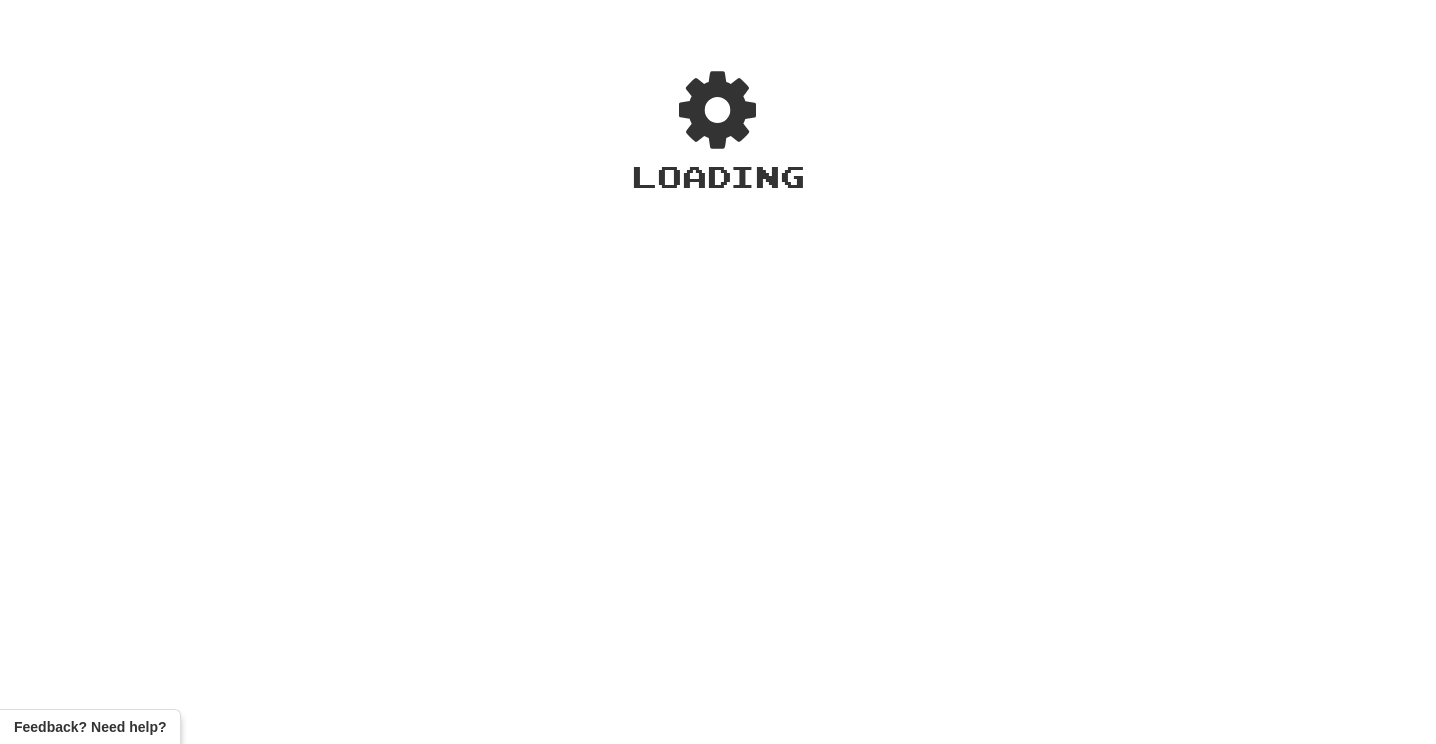 scroll, scrollTop: 0, scrollLeft: 0, axis: both 